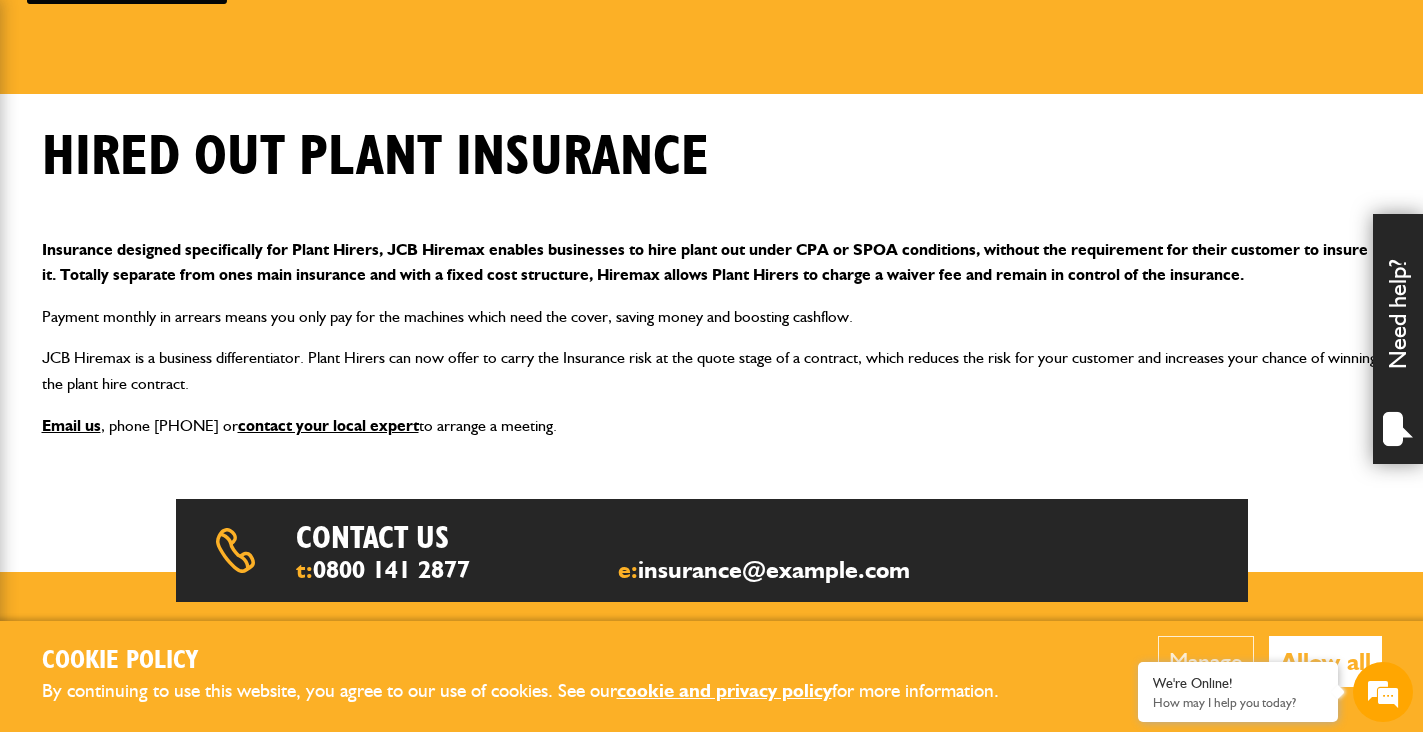 scroll, scrollTop: 259, scrollLeft: 0, axis: vertical 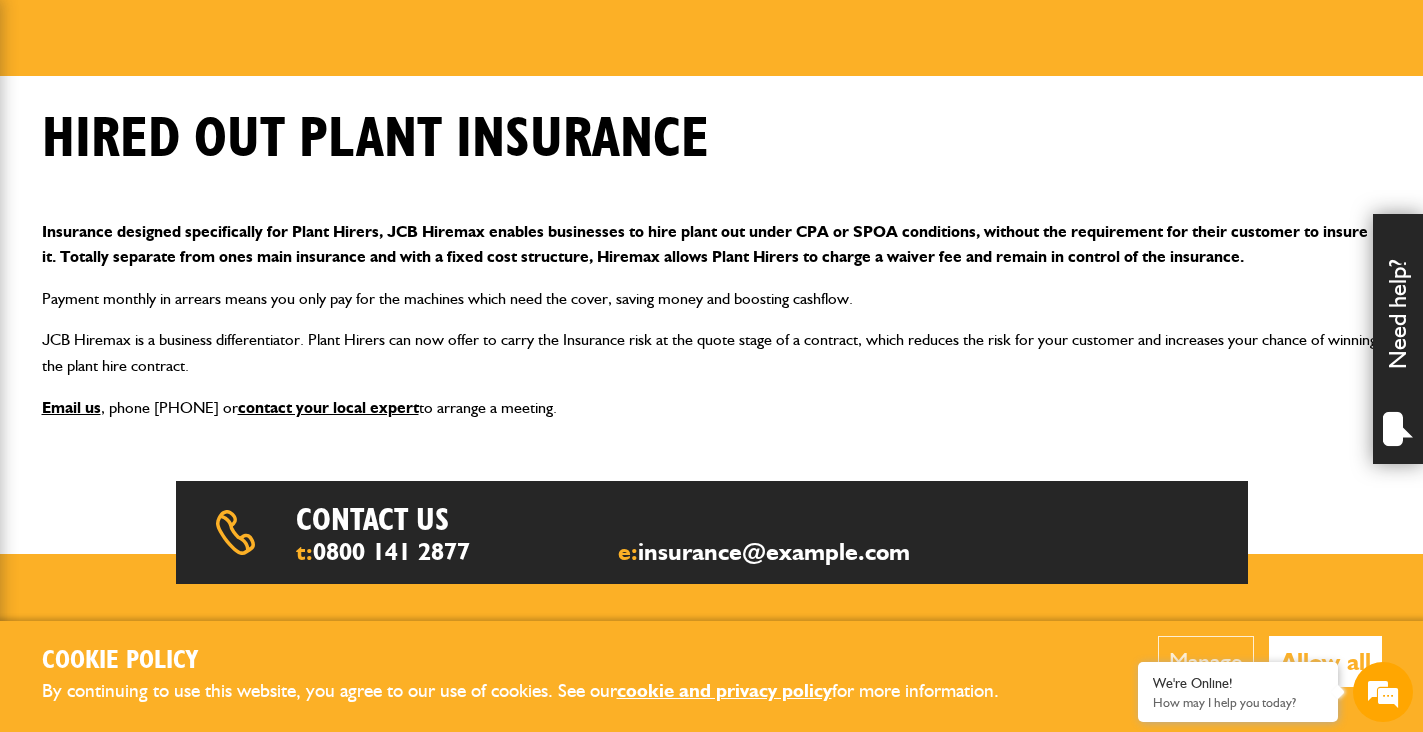 click on "Manage" at bounding box center (1206, 661) 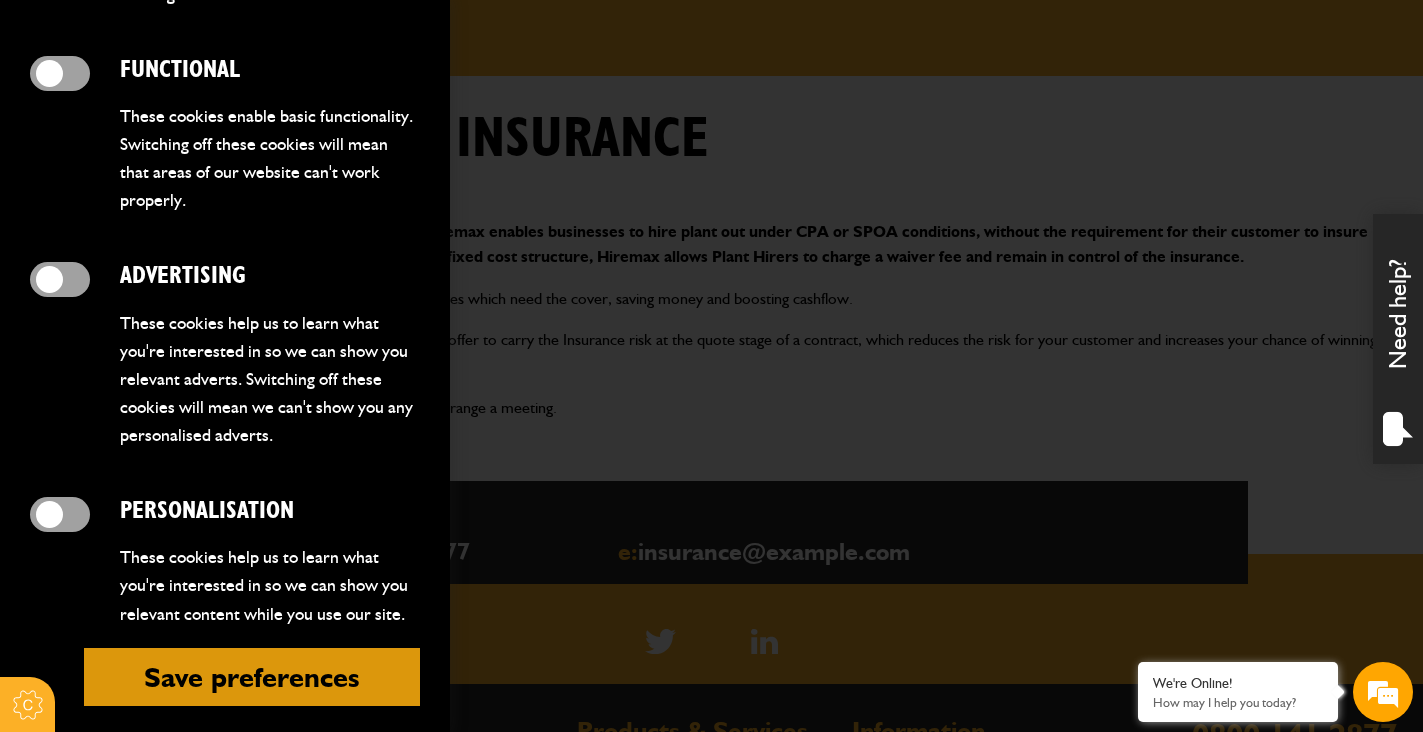 scroll, scrollTop: 650, scrollLeft: 0, axis: vertical 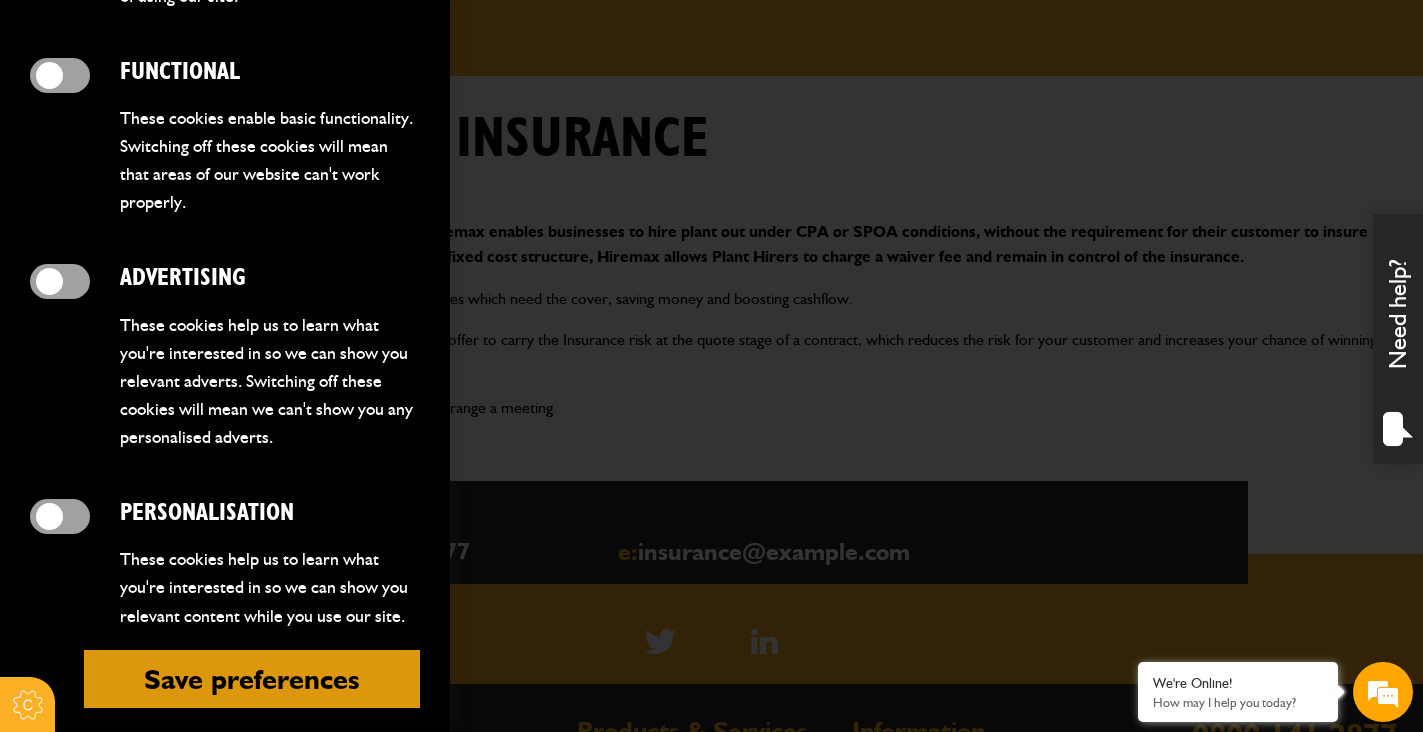 click on "Save preferences" at bounding box center (252, 679) 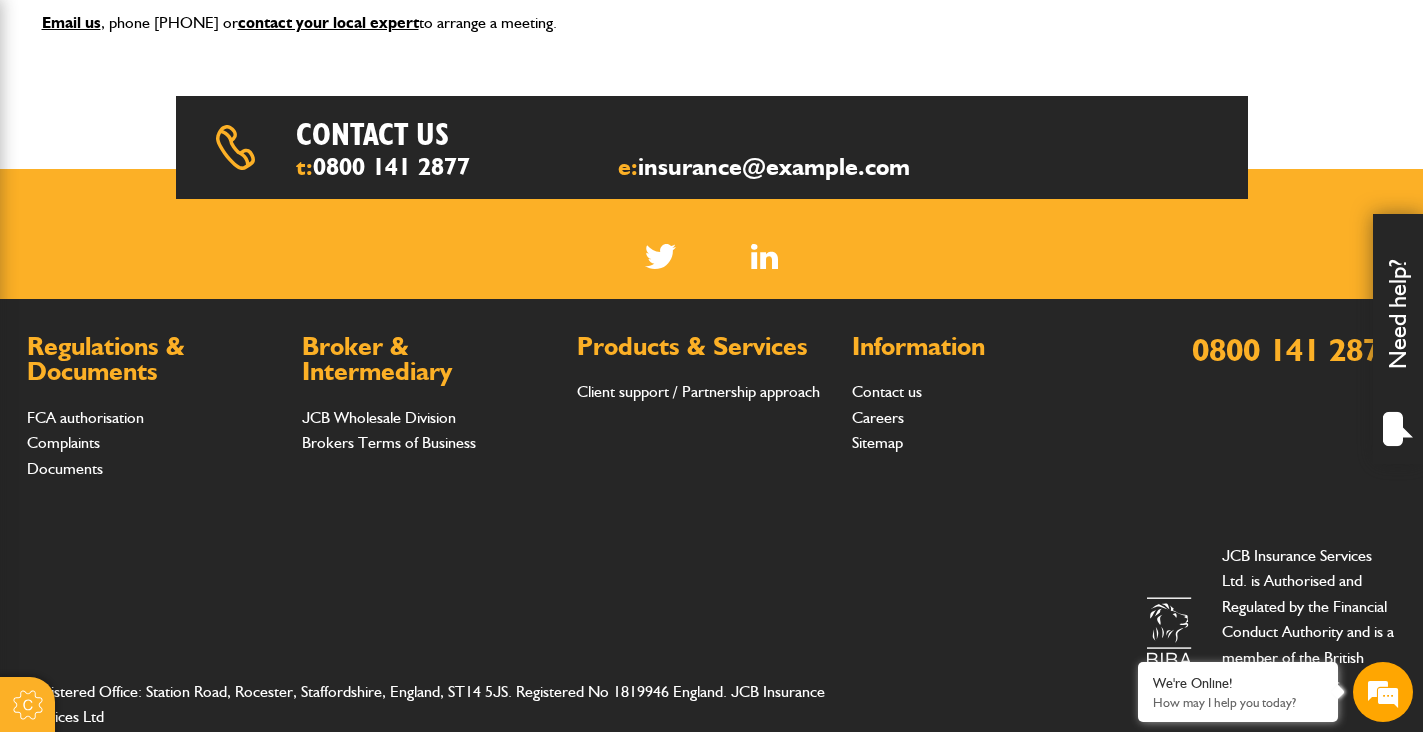 scroll, scrollTop: 648, scrollLeft: 0, axis: vertical 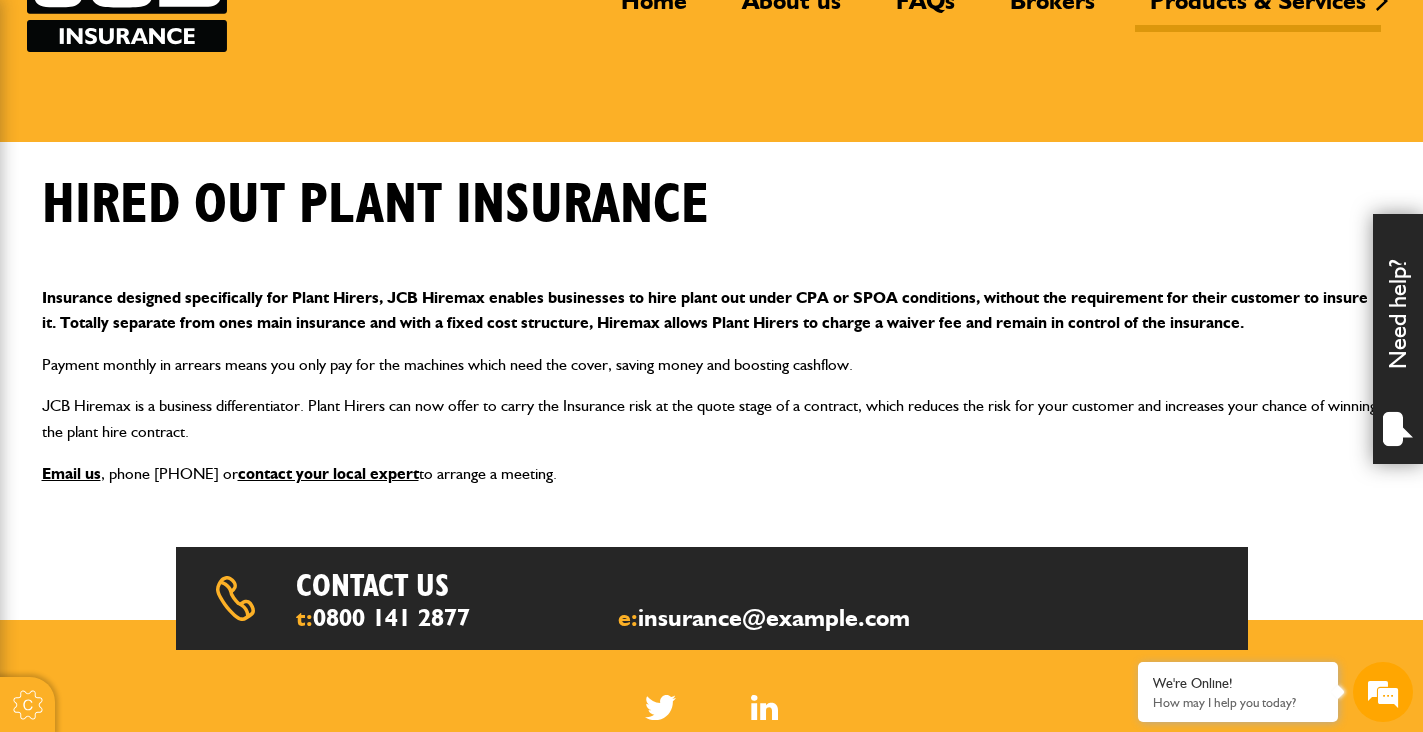 click on "Need help?" at bounding box center (1398, 339) 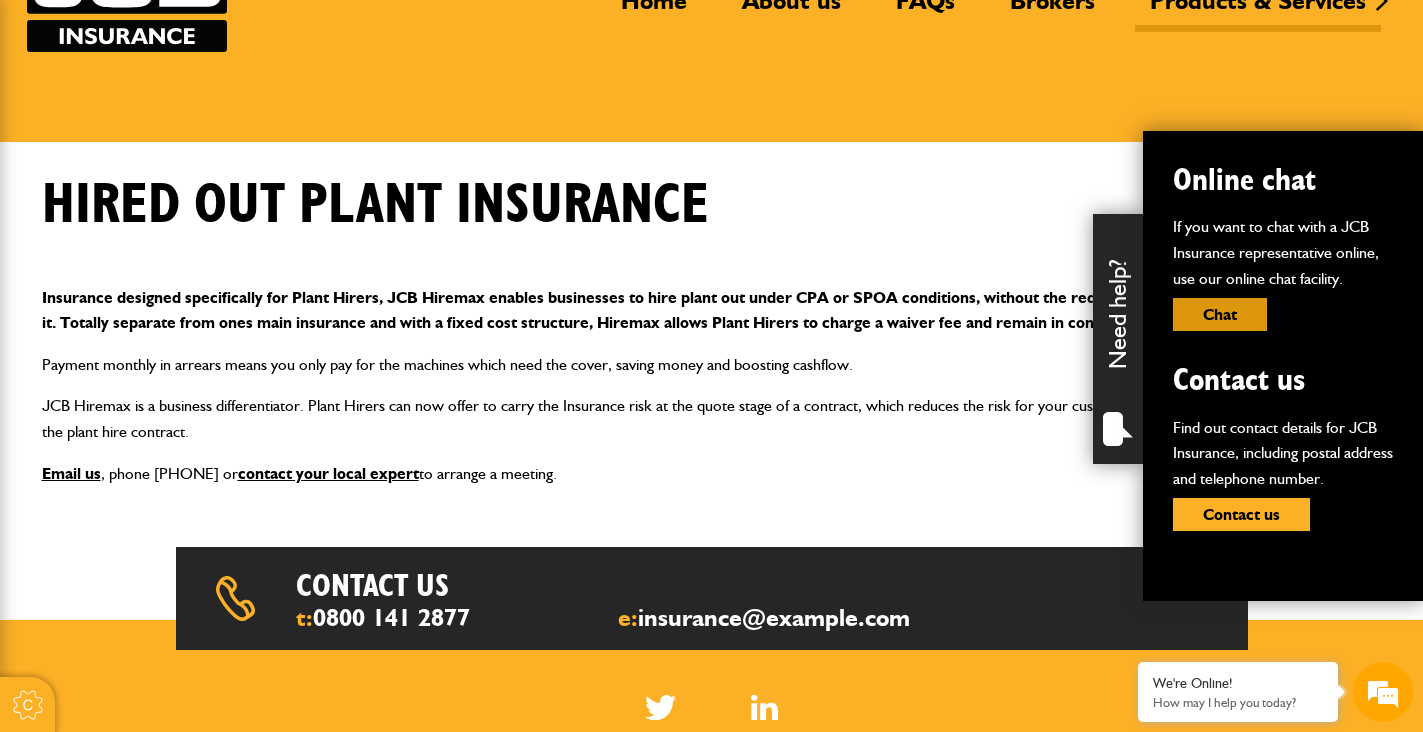 click on "Chat" at bounding box center (1220, 314) 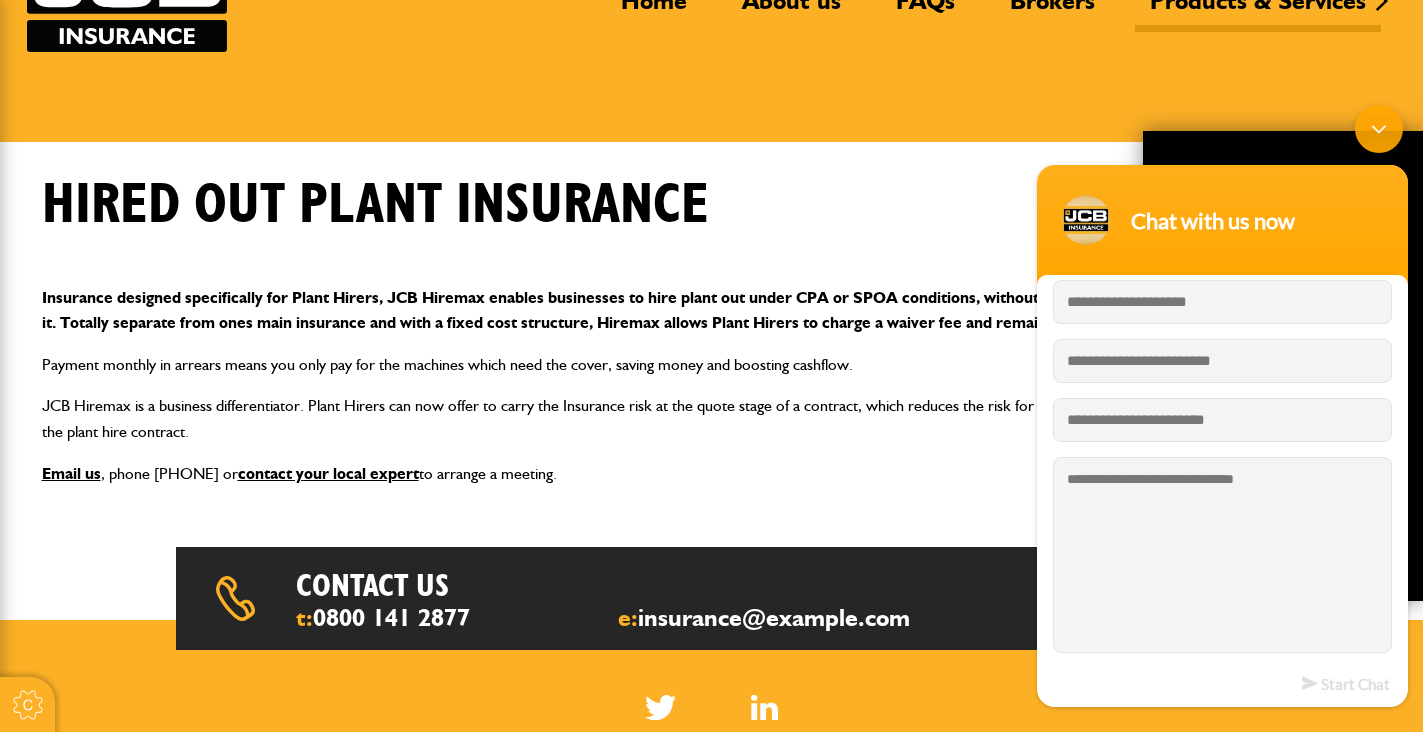 click on "Insurance designed specifically for Plant Hirers, JCB Hiremax enables businesses to hire plant out under CPA or SPOA conditions, without the requirement for their customer to insure it. Totally separate from ones main insurance and with a fixed cost structure, Hiremax allows Plant Hirers to charge a waiver fee and remain in control of the insurance." at bounding box center [712, 310] 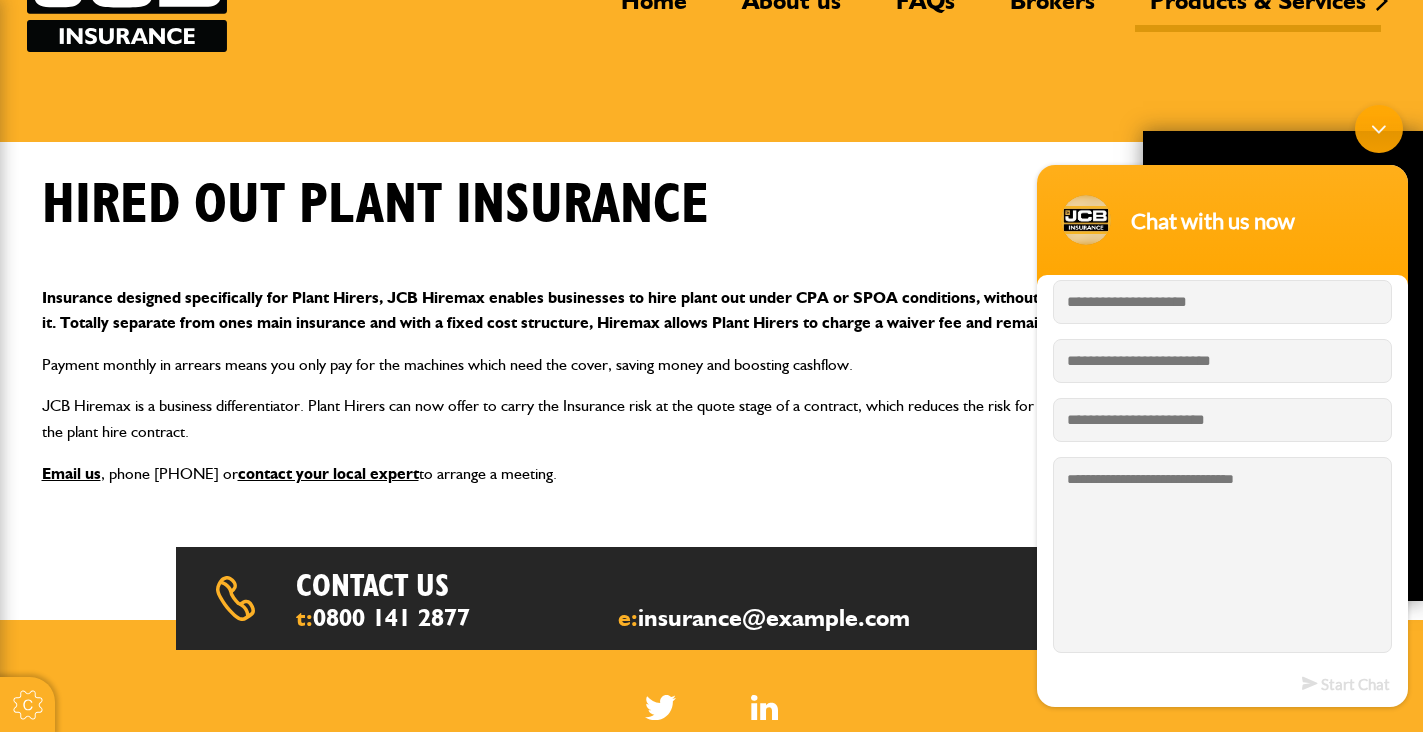 click at bounding box center [1379, 128] 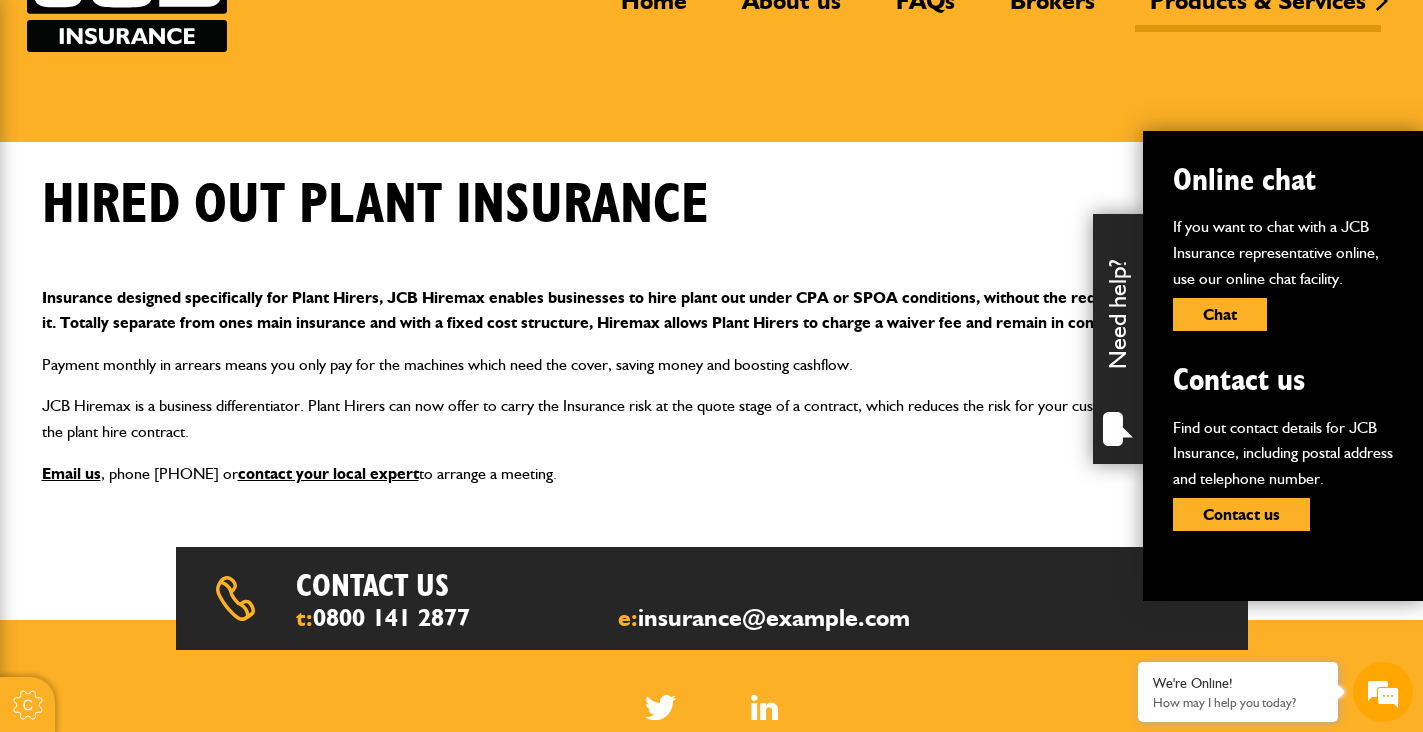 click on "Need help?" at bounding box center (1118, 339) 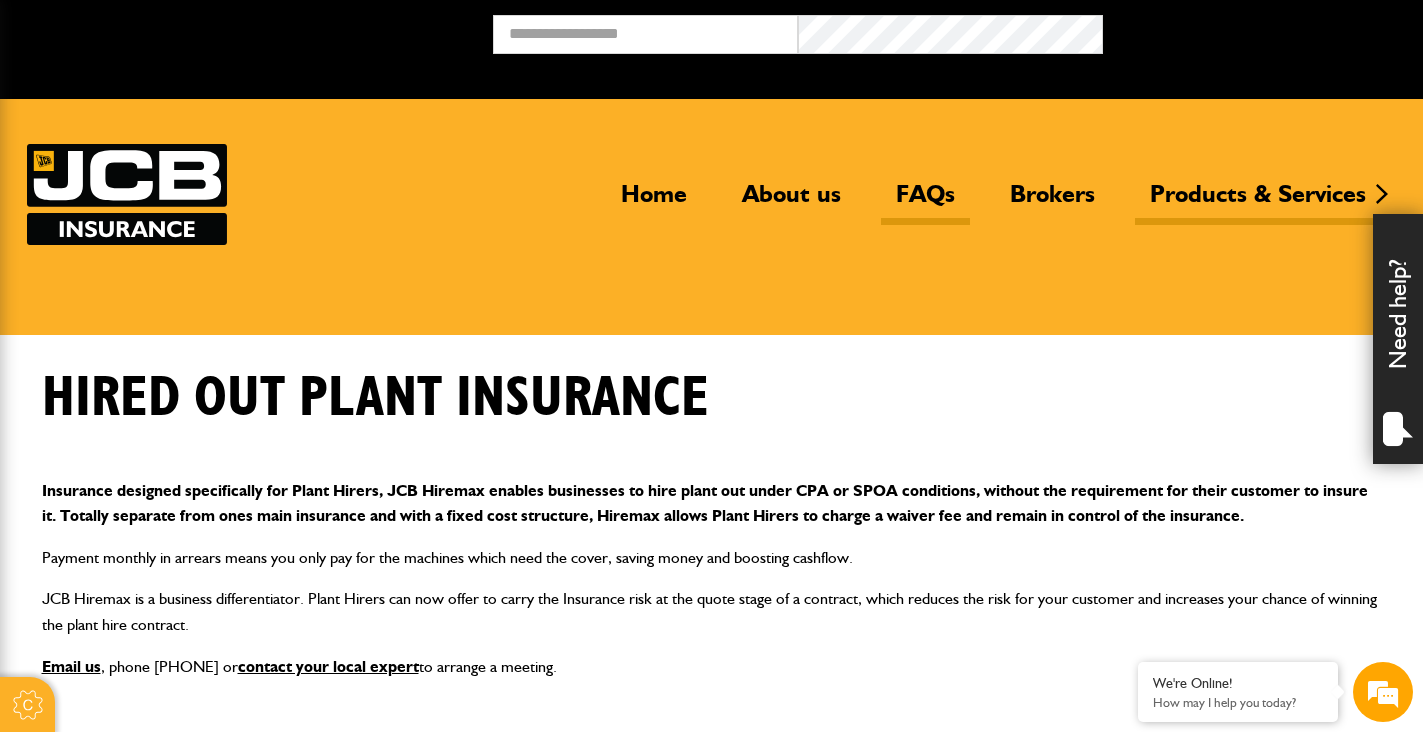 scroll, scrollTop: 0, scrollLeft: 0, axis: both 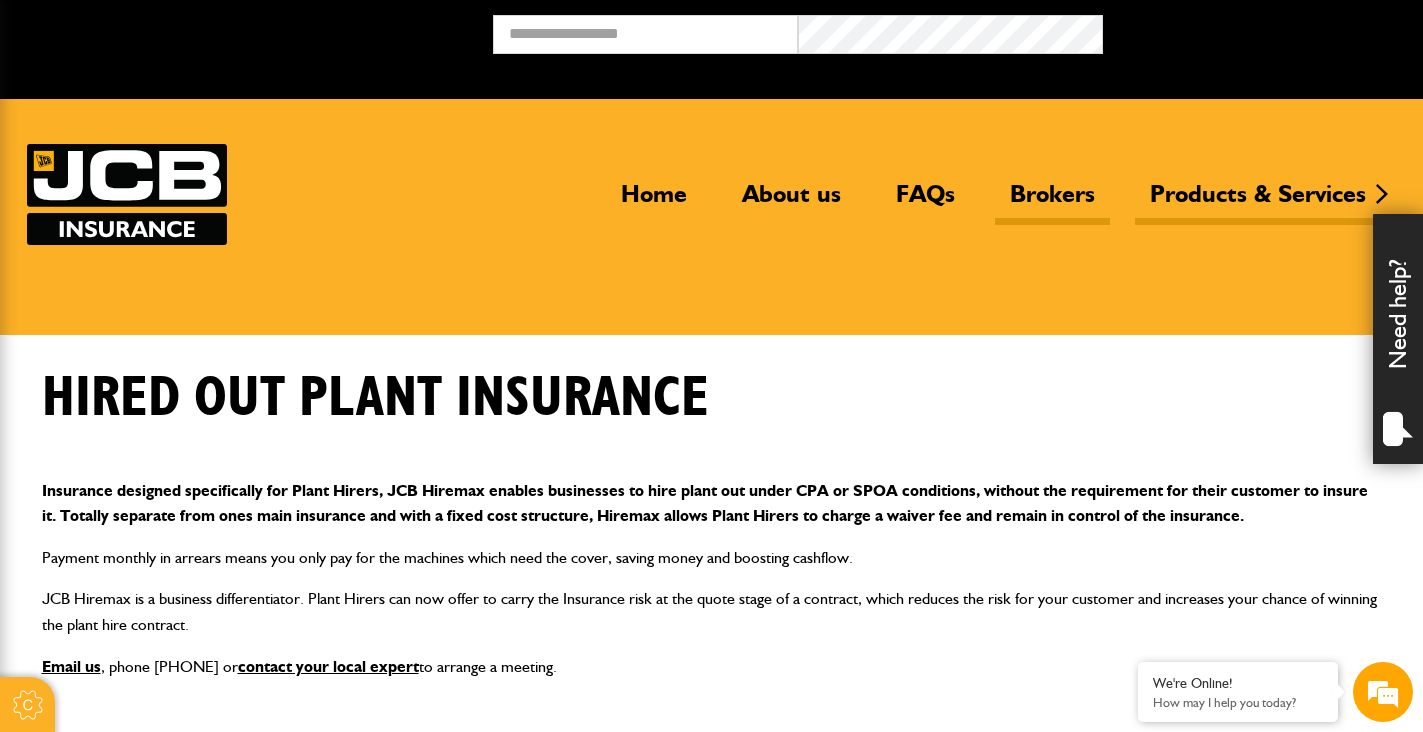 click on "Brokers" at bounding box center [1052, 202] 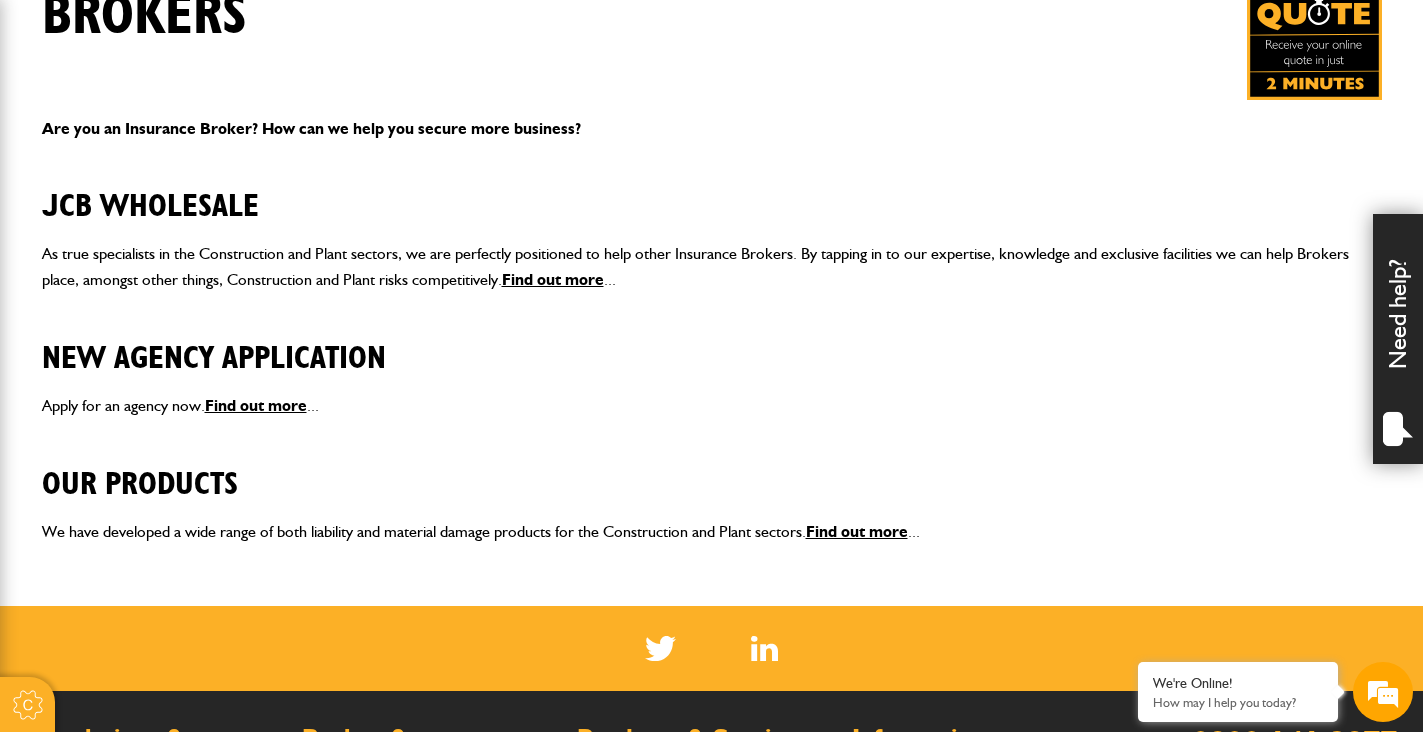 scroll, scrollTop: 408, scrollLeft: 0, axis: vertical 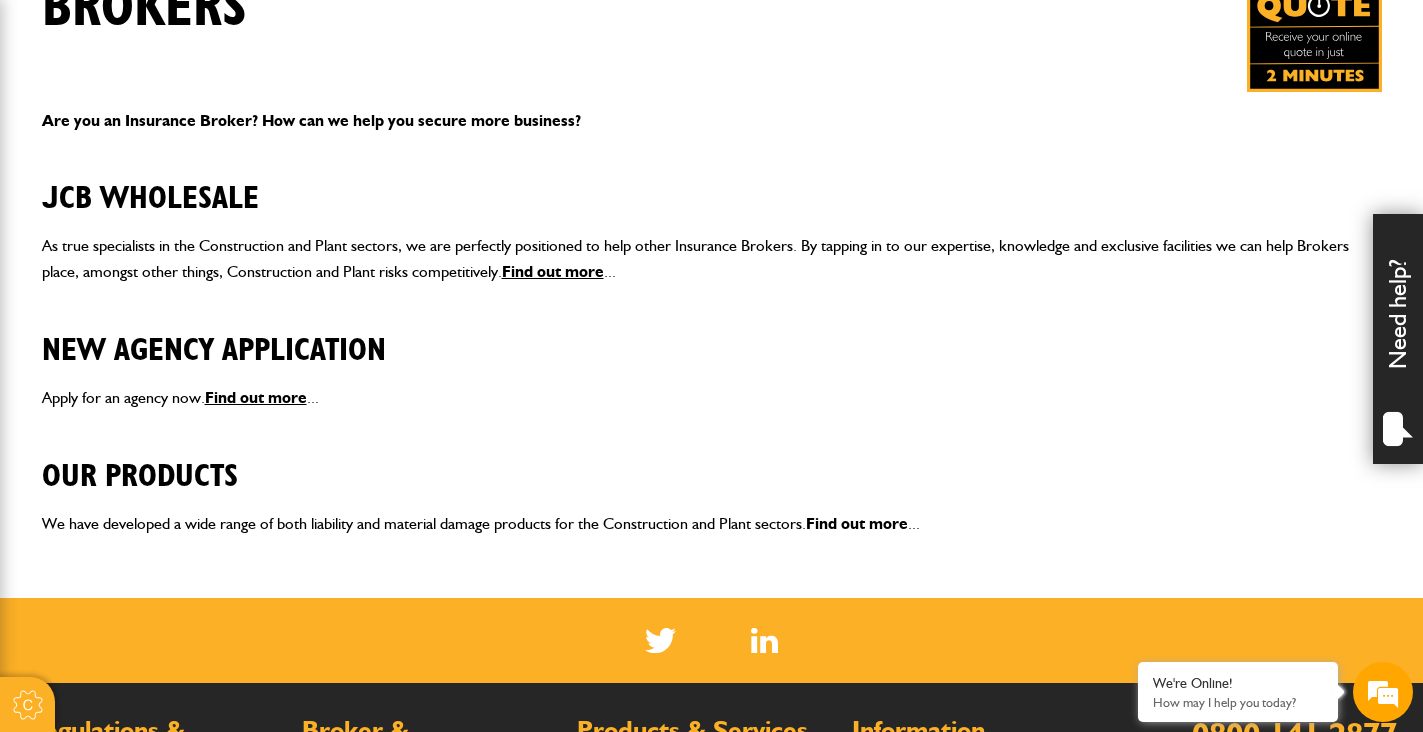 click on "Find out more" at bounding box center [857, 523] 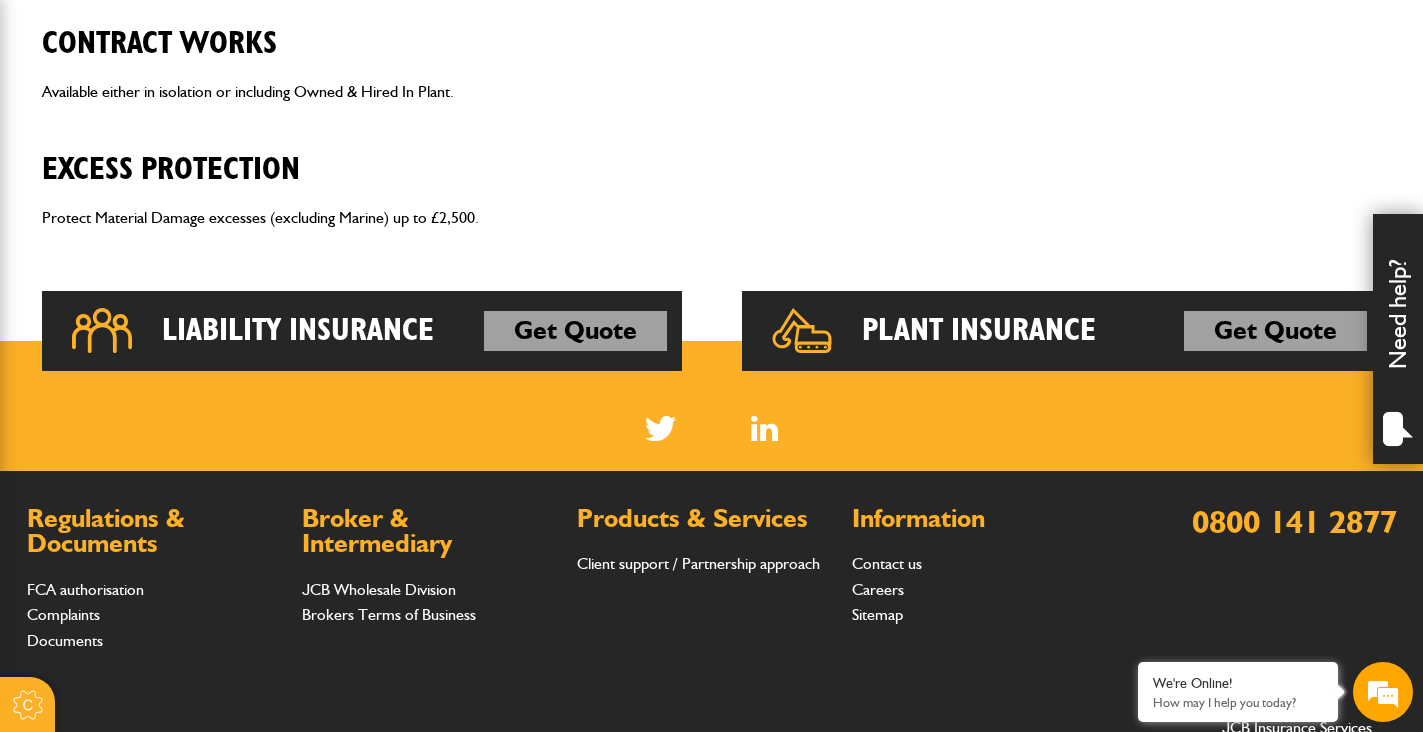 scroll, scrollTop: 1494, scrollLeft: 0, axis: vertical 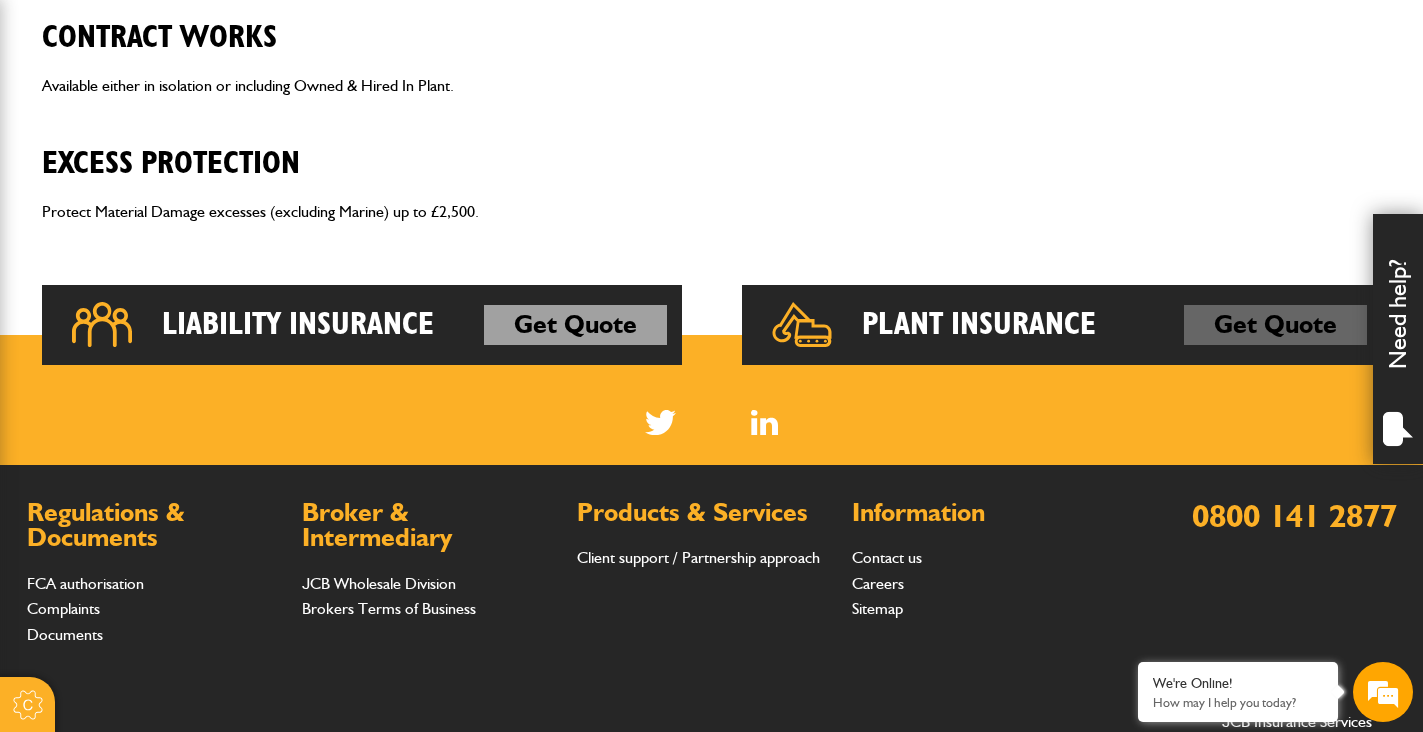 click on "Get Quote" at bounding box center (1275, 325) 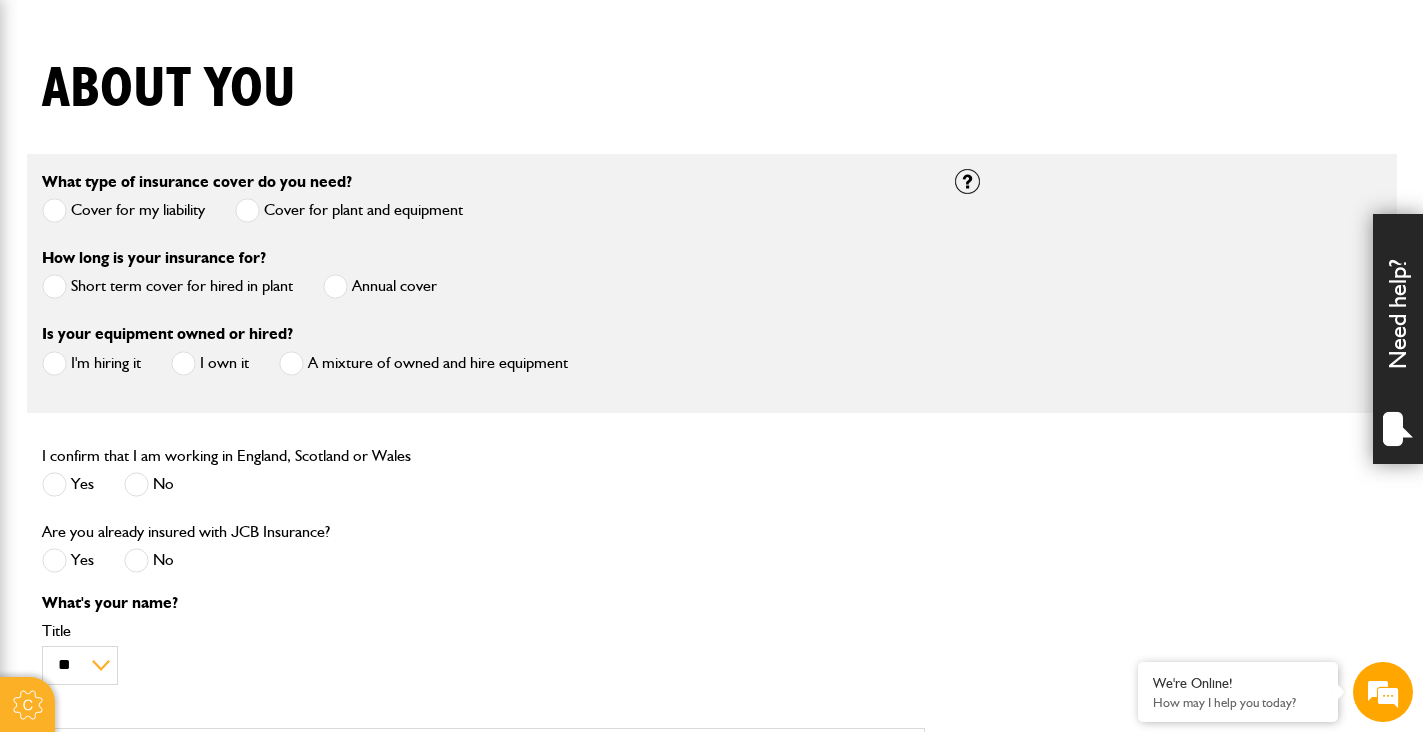 scroll, scrollTop: 468, scrollLeft: 0, axis: vertical 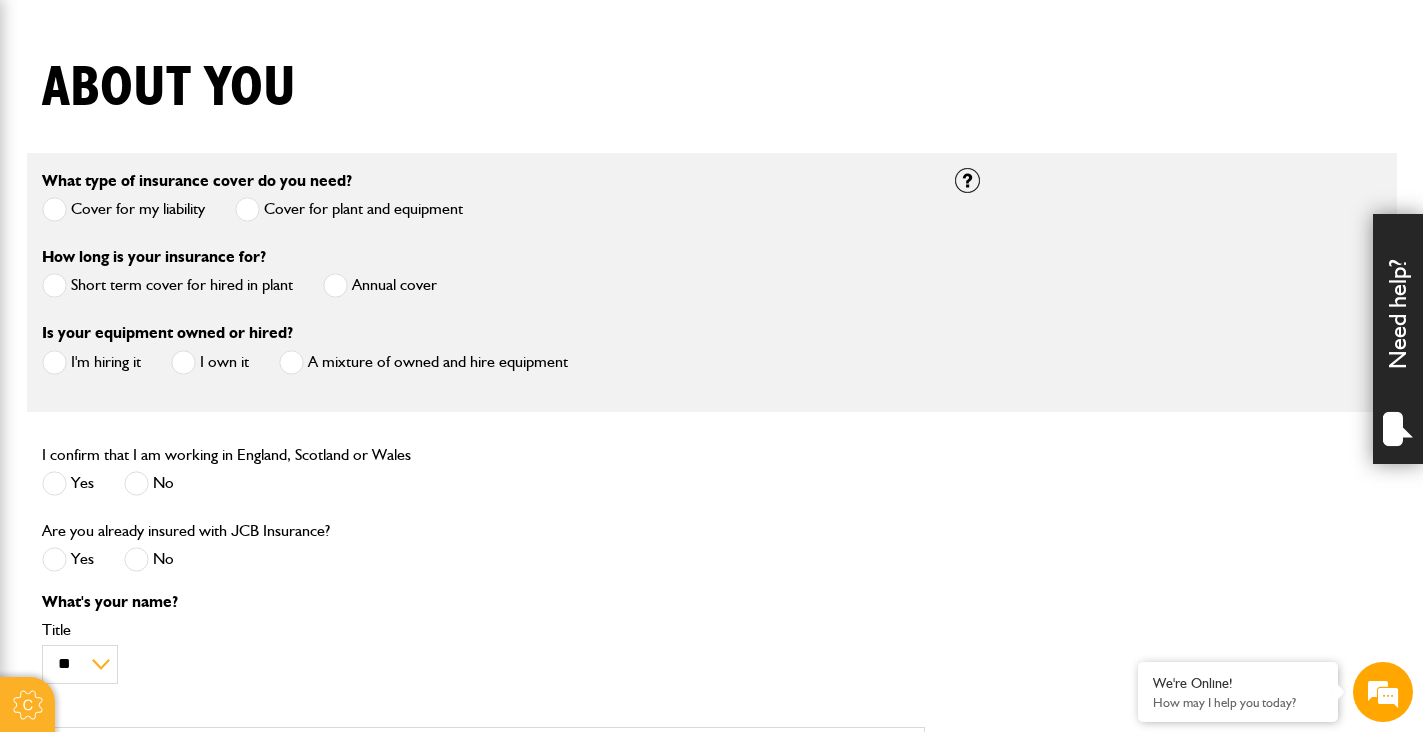 click on "Short term cover for hired in plant" at bounding box center (167, 285) 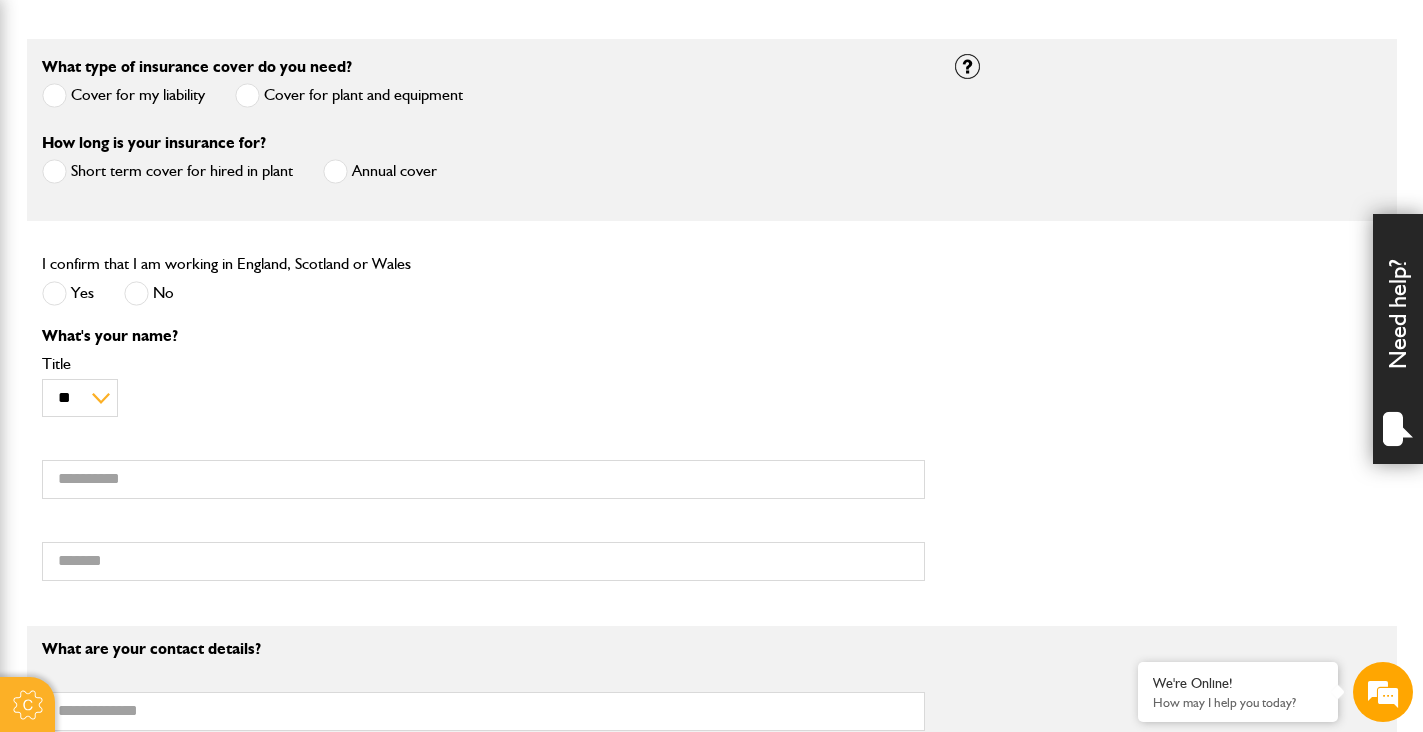 scroll, scrollTop: 591, scrollLeft: 0, axis: vertical 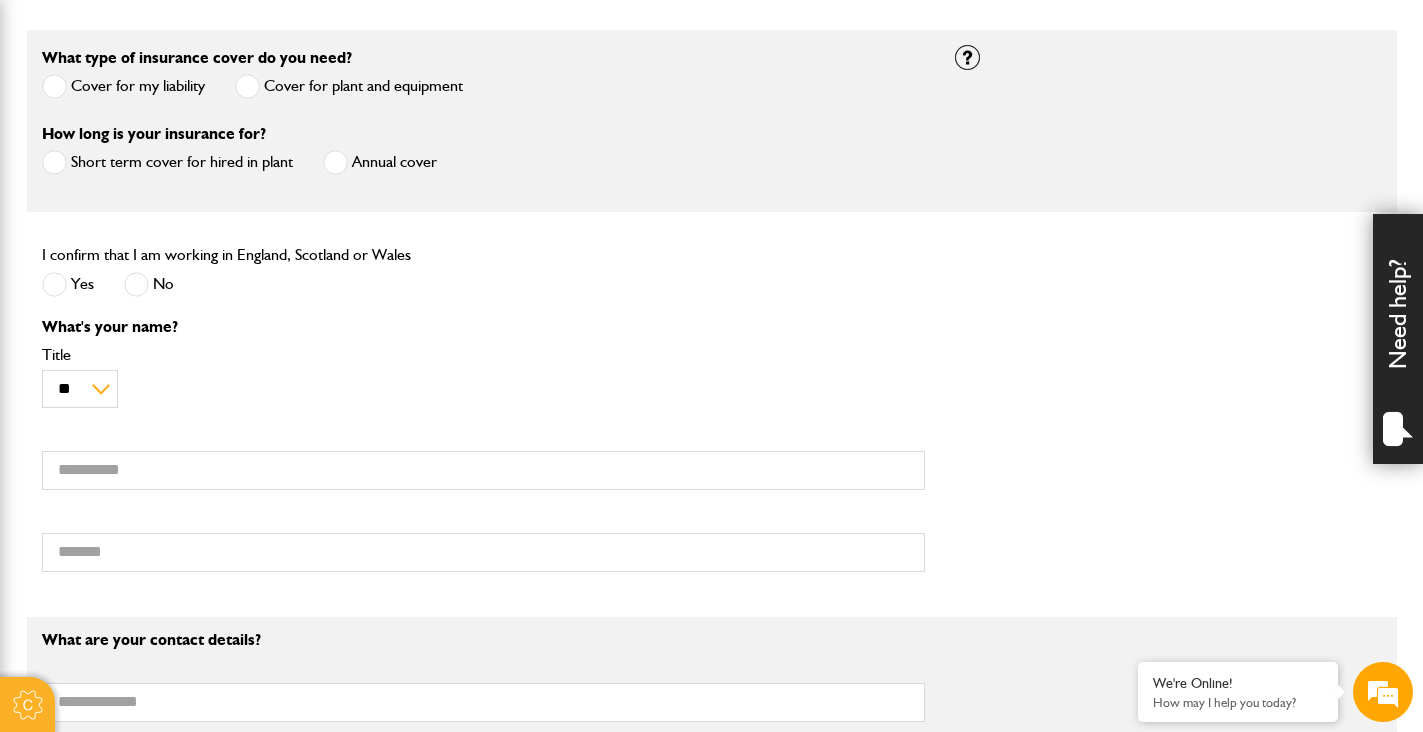 click at bounding box center [54, 284] 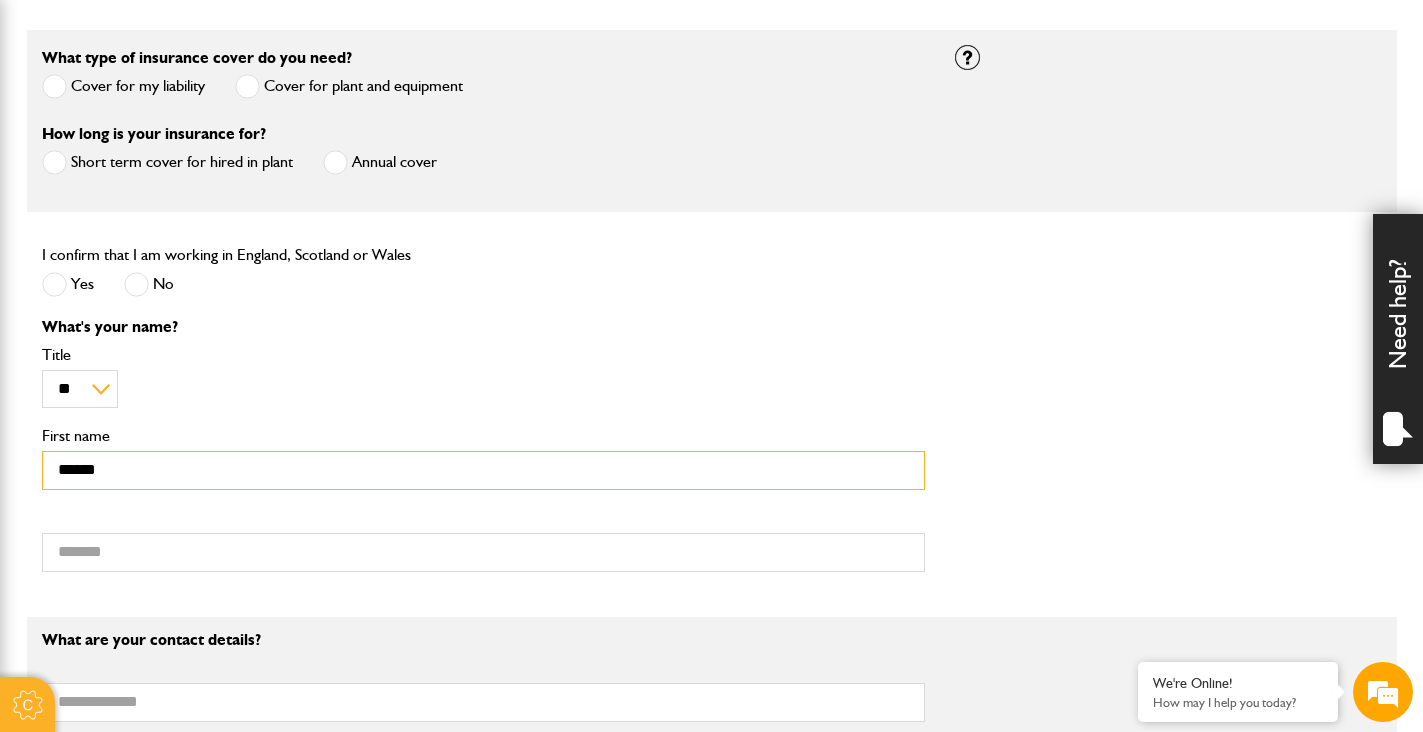 type on "******" 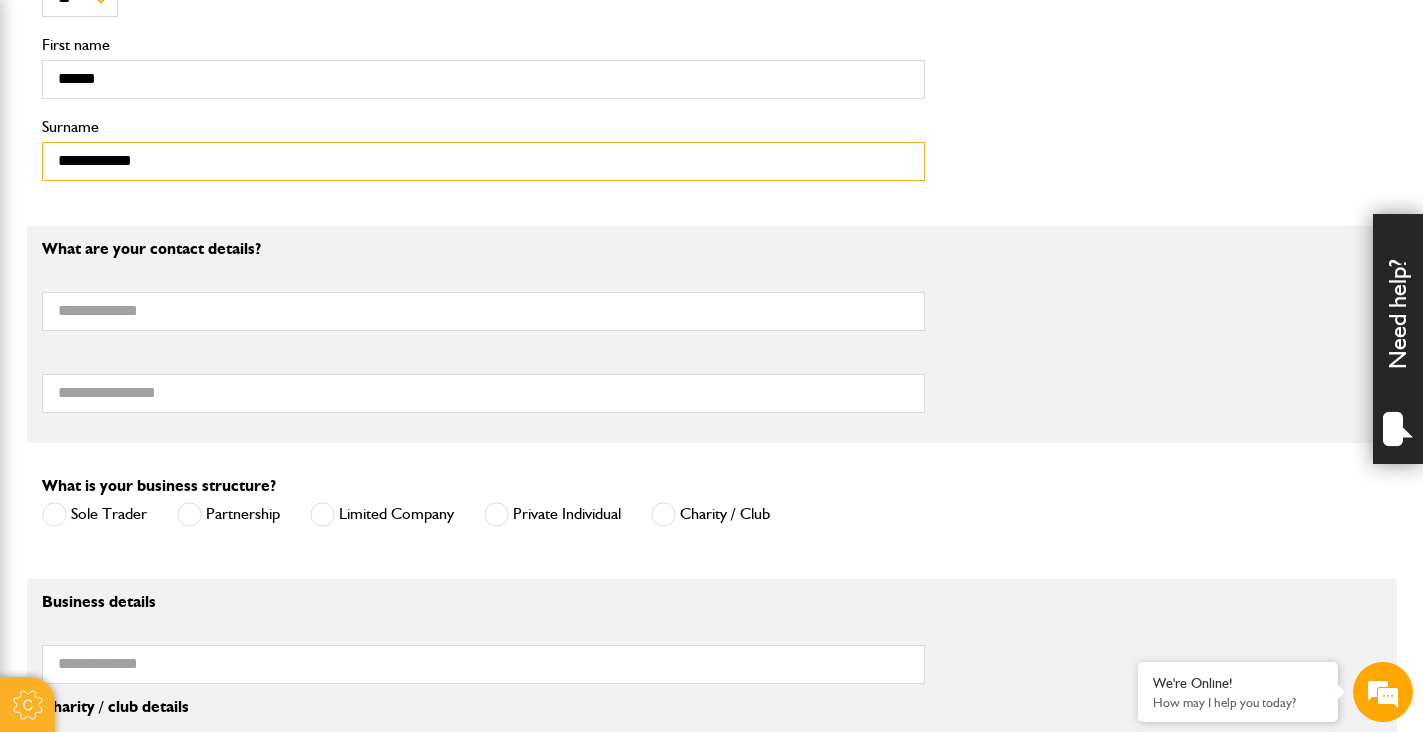 scroll, scrollTop: 1002, scrollLeft: 0, axis: vertical 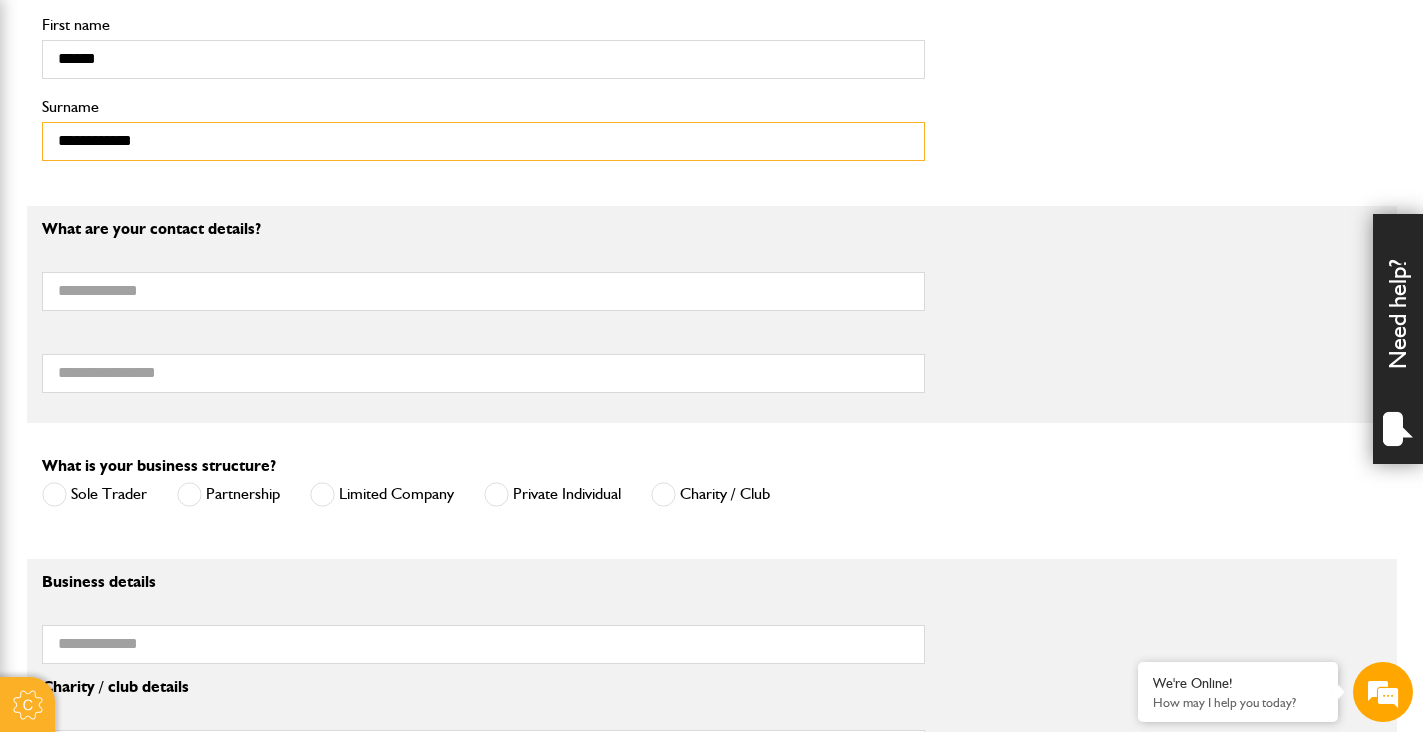 type on "**********" 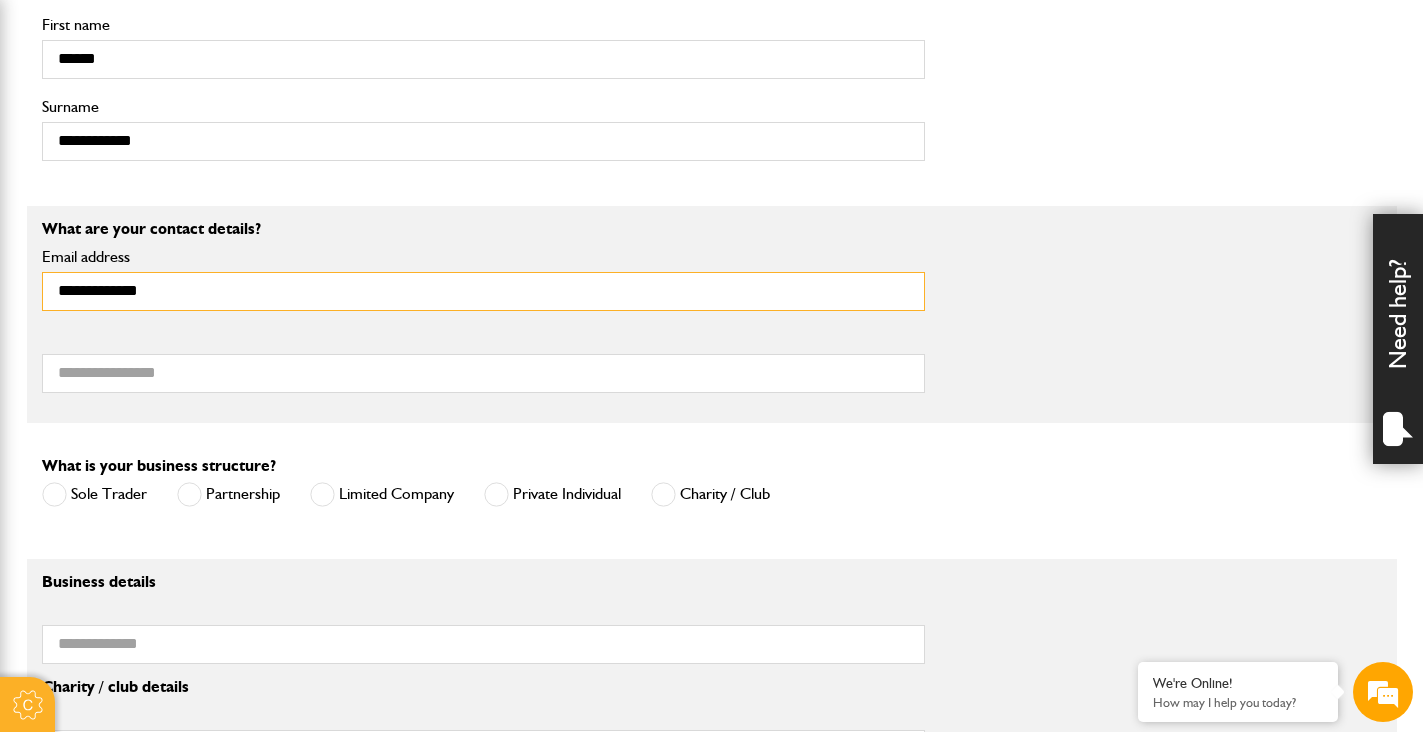 scroll, scrollTop: 0, scrollLeft: 0, axis: both 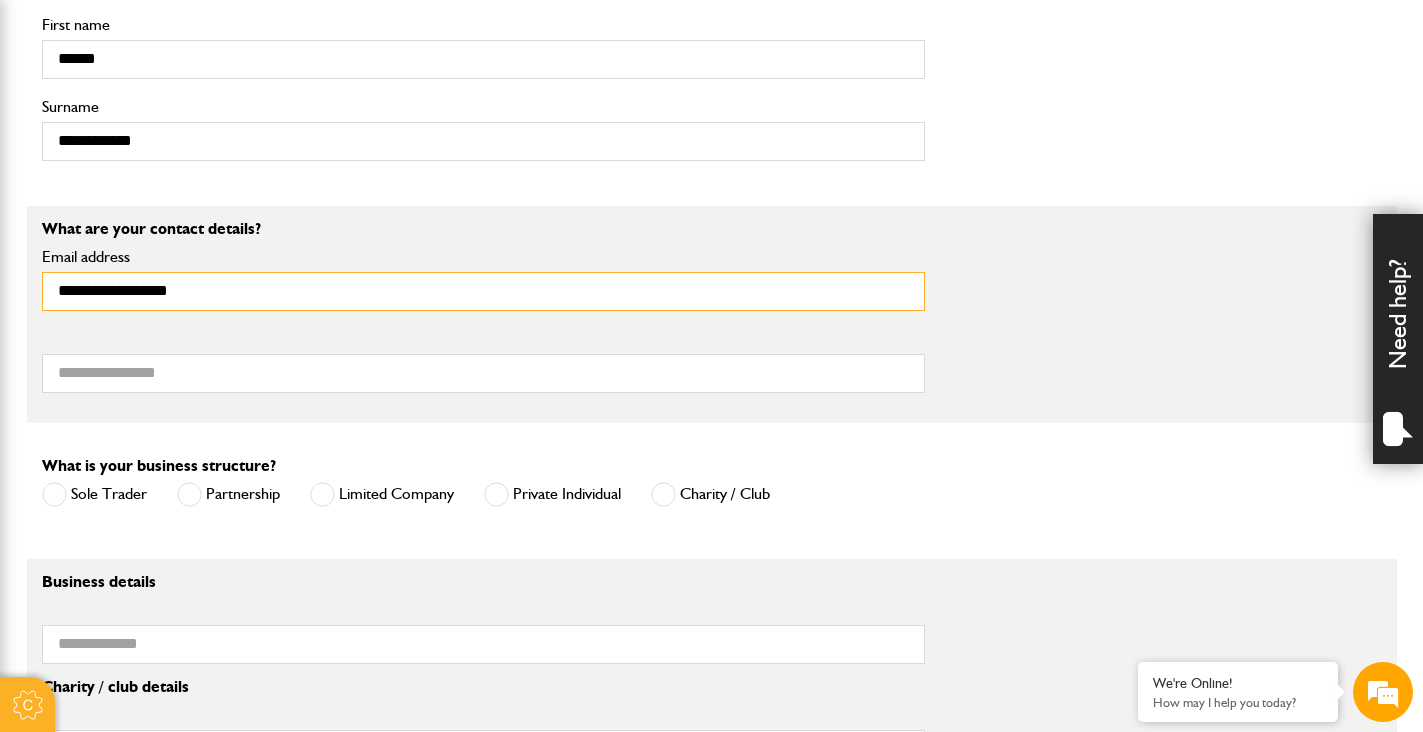 type on "**********" 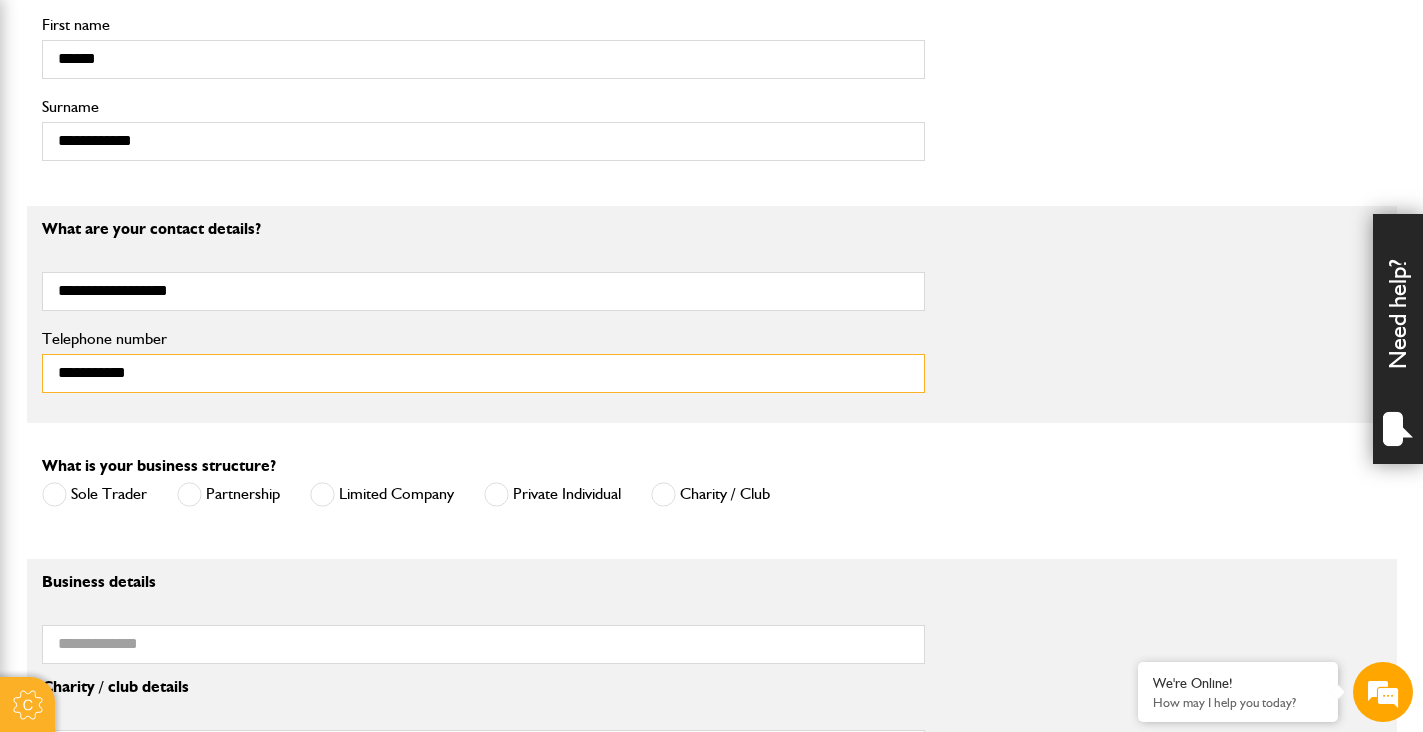 type on "**********" 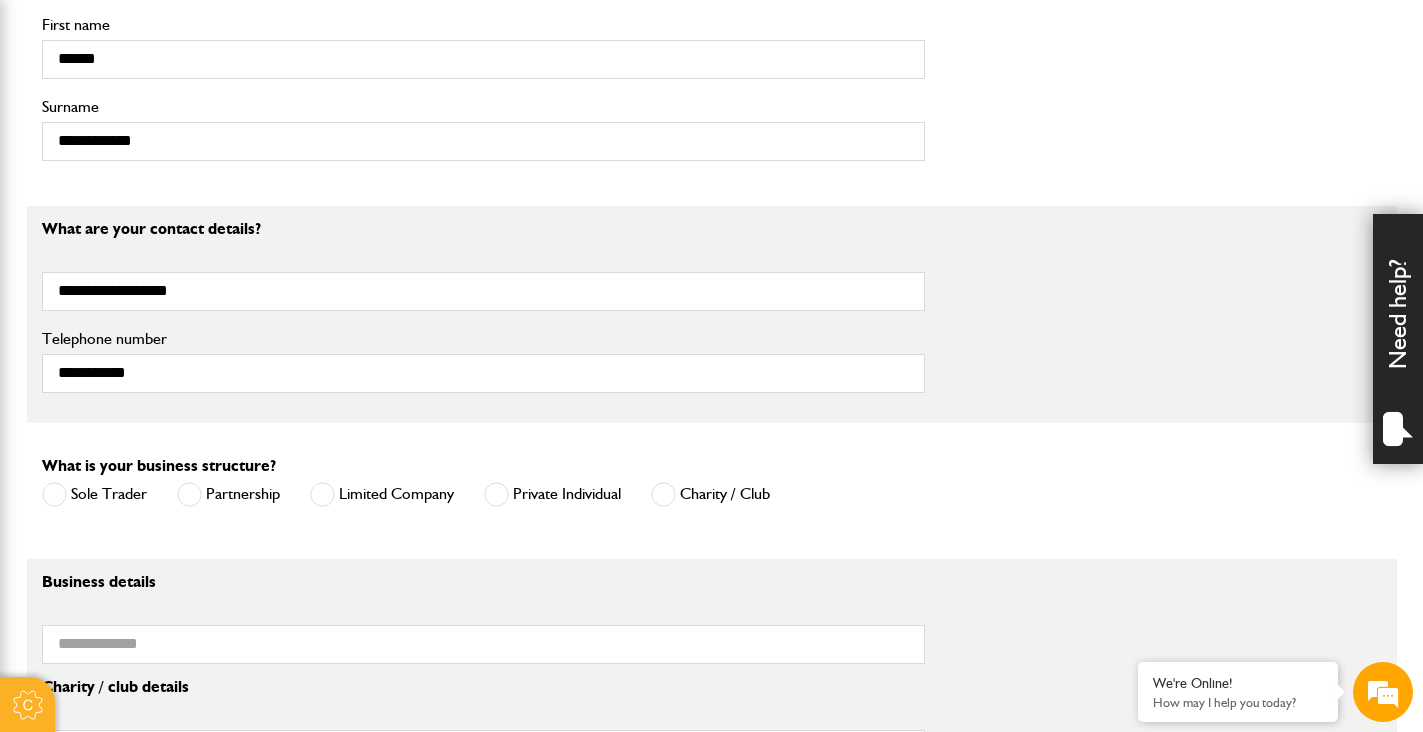click at bounding box center (496, 494) 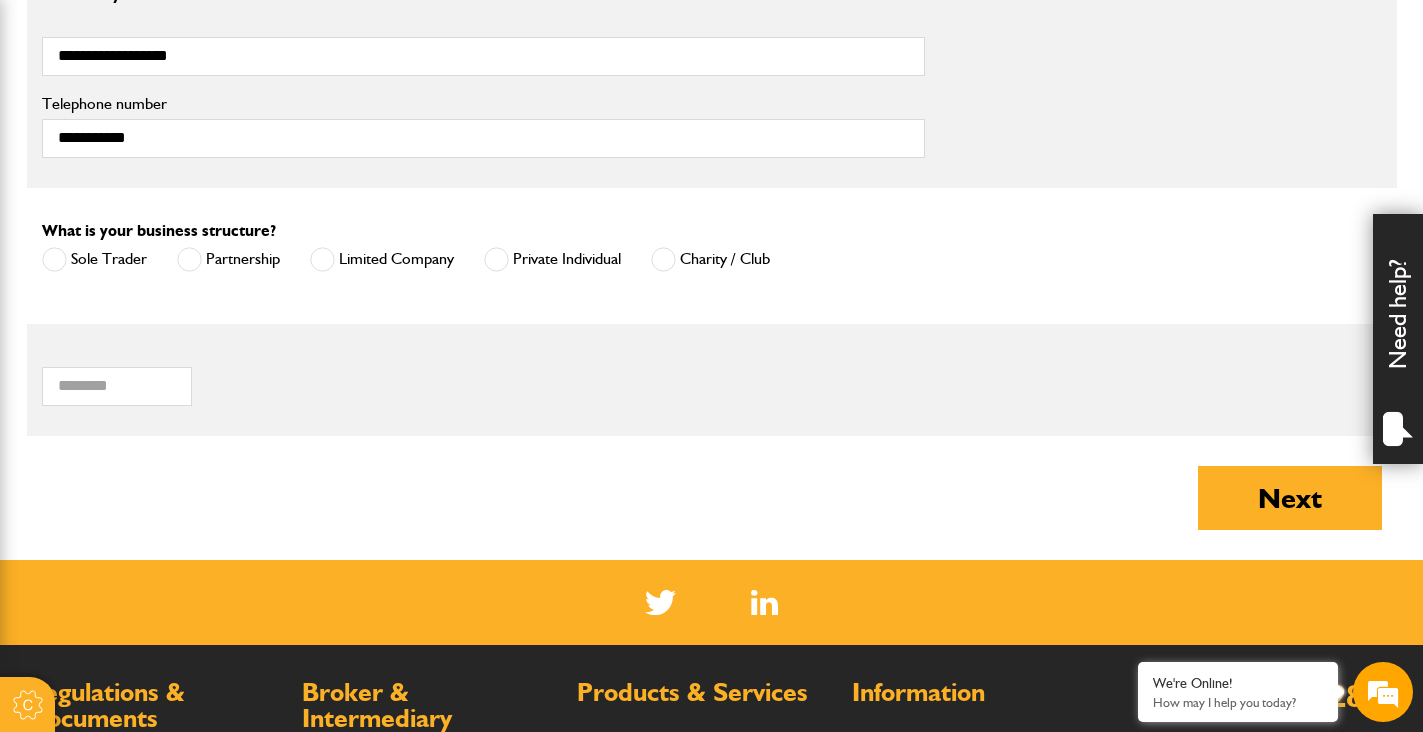 scroll, scrollTop: 1278, scrollLeft: 0, axis: vertical 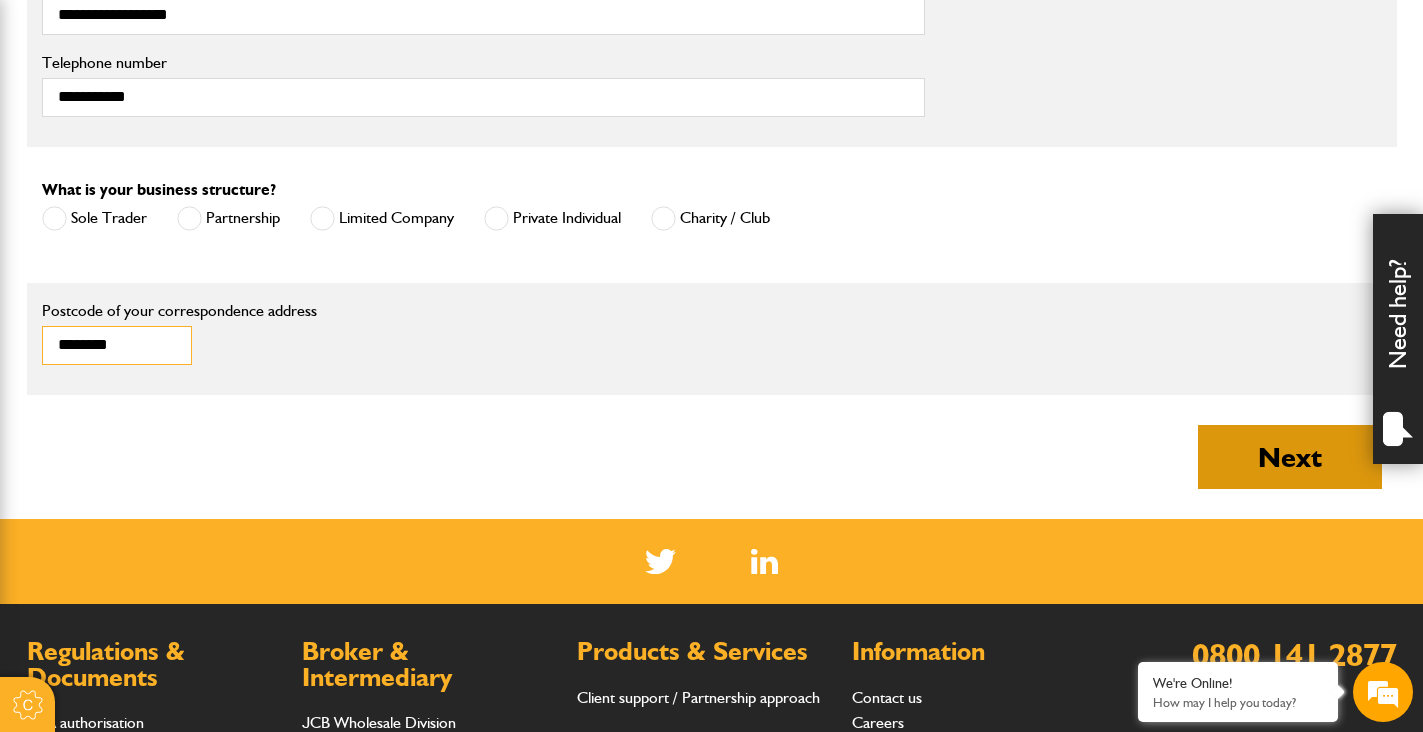 type on "********" 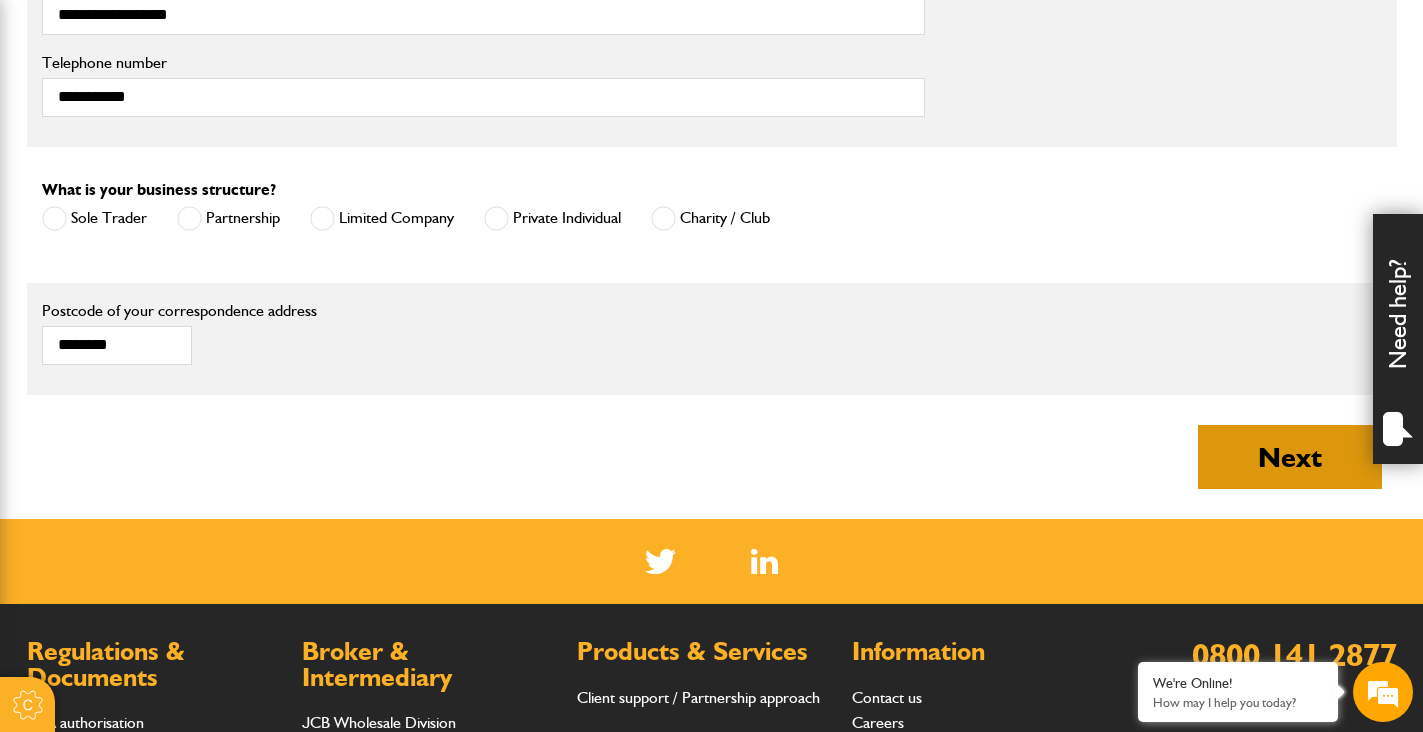 click on "Next" at bounding box center (1290, 457) 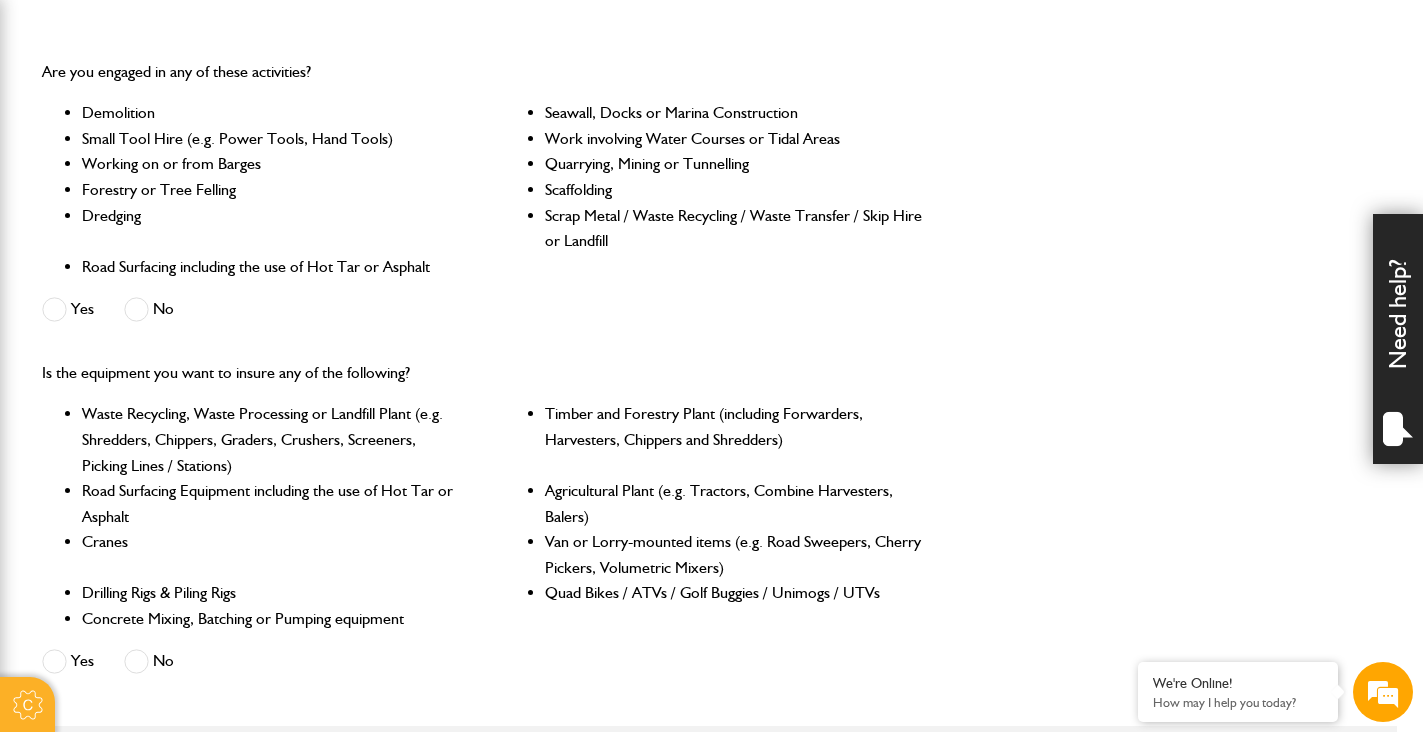 scroll, scrollTop: 582, scrollLeft: 0, axis: vertical 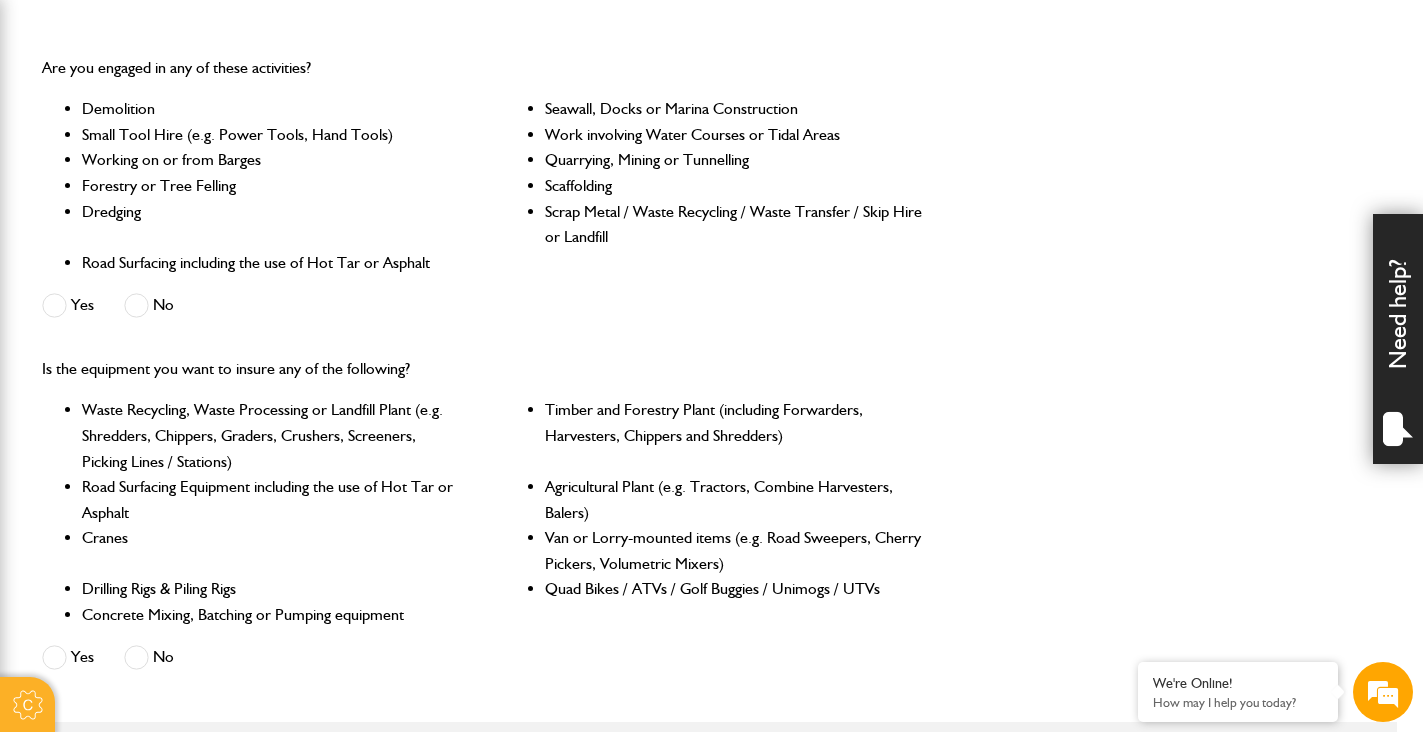 click at bounding box center [136, 305] 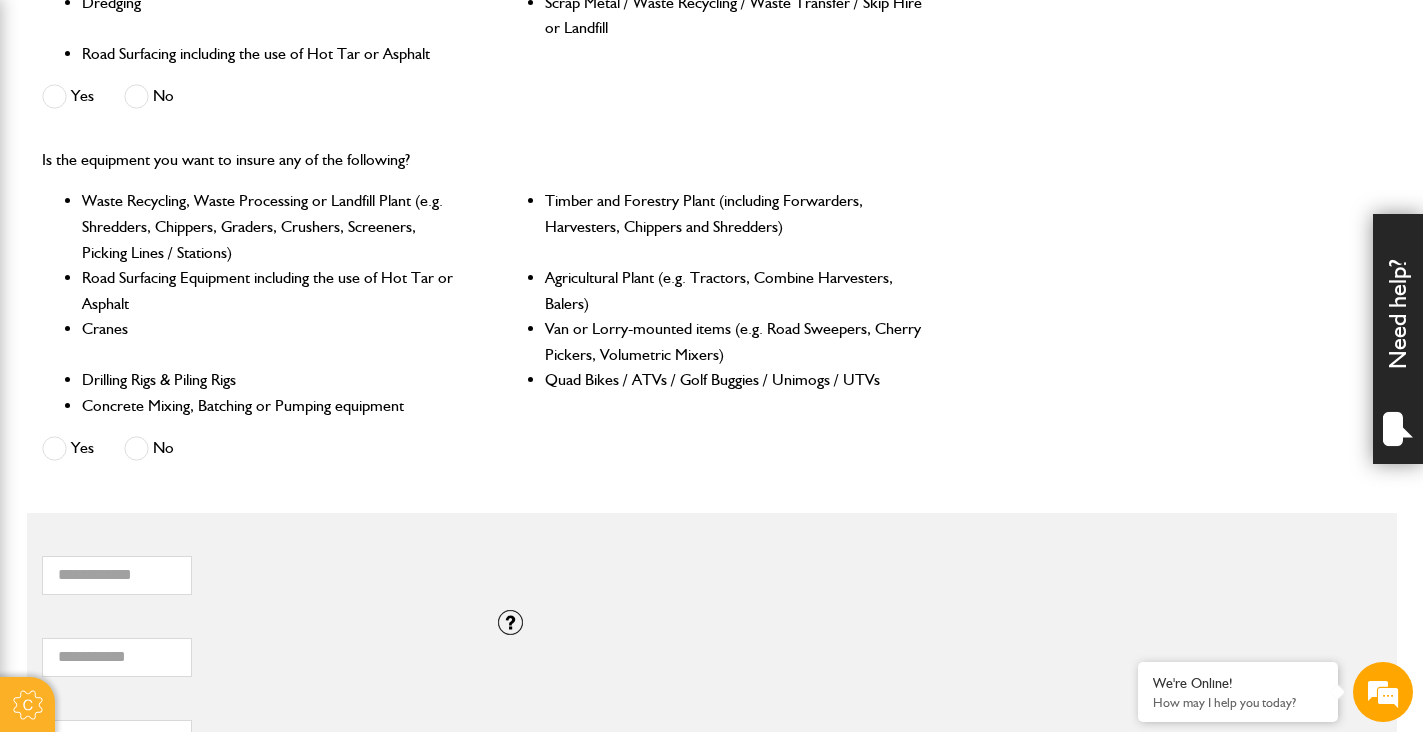scroll, scrollTop: 800, scrollLeft: 0, axis: vertical 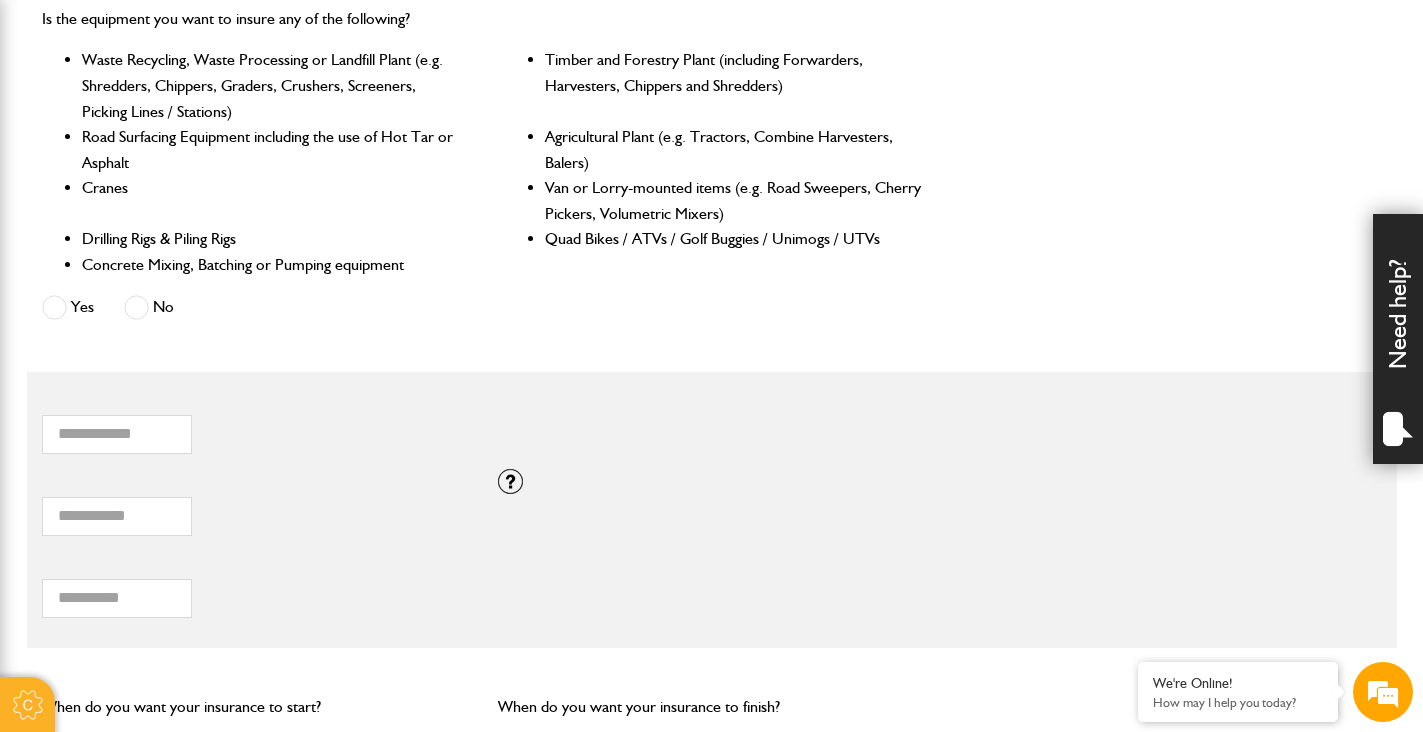 click at bounding box center (136, 307) 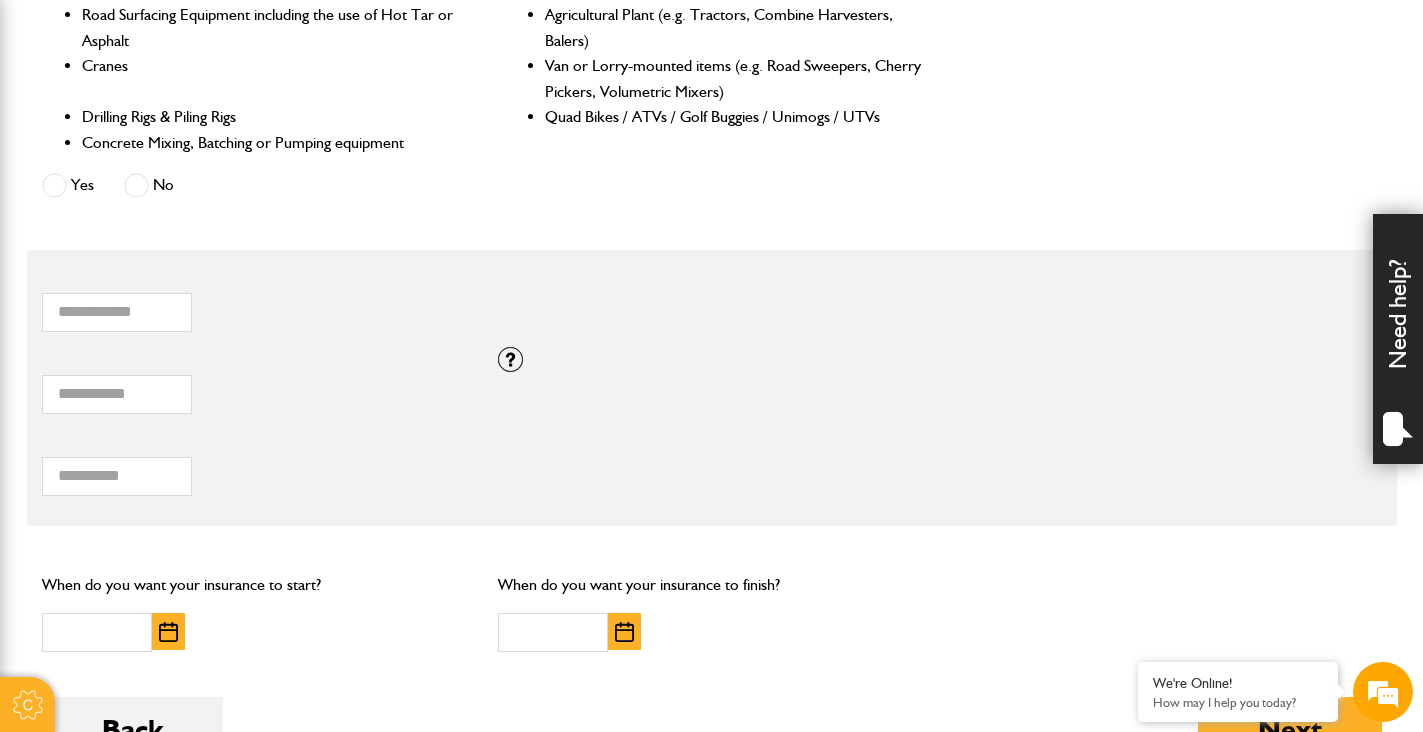 scroll, scrollTop: 1057, scrollLeft: 0, axis: vertical 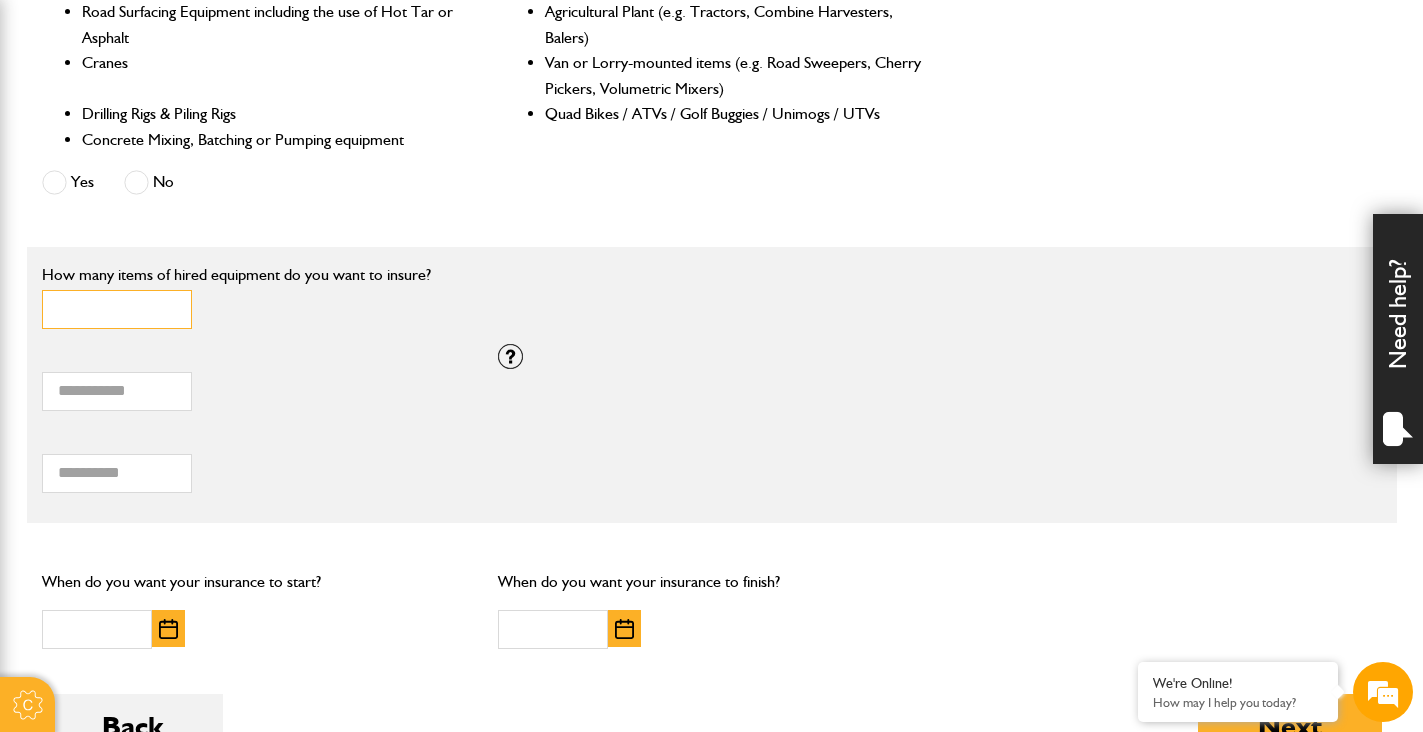 type on "*" 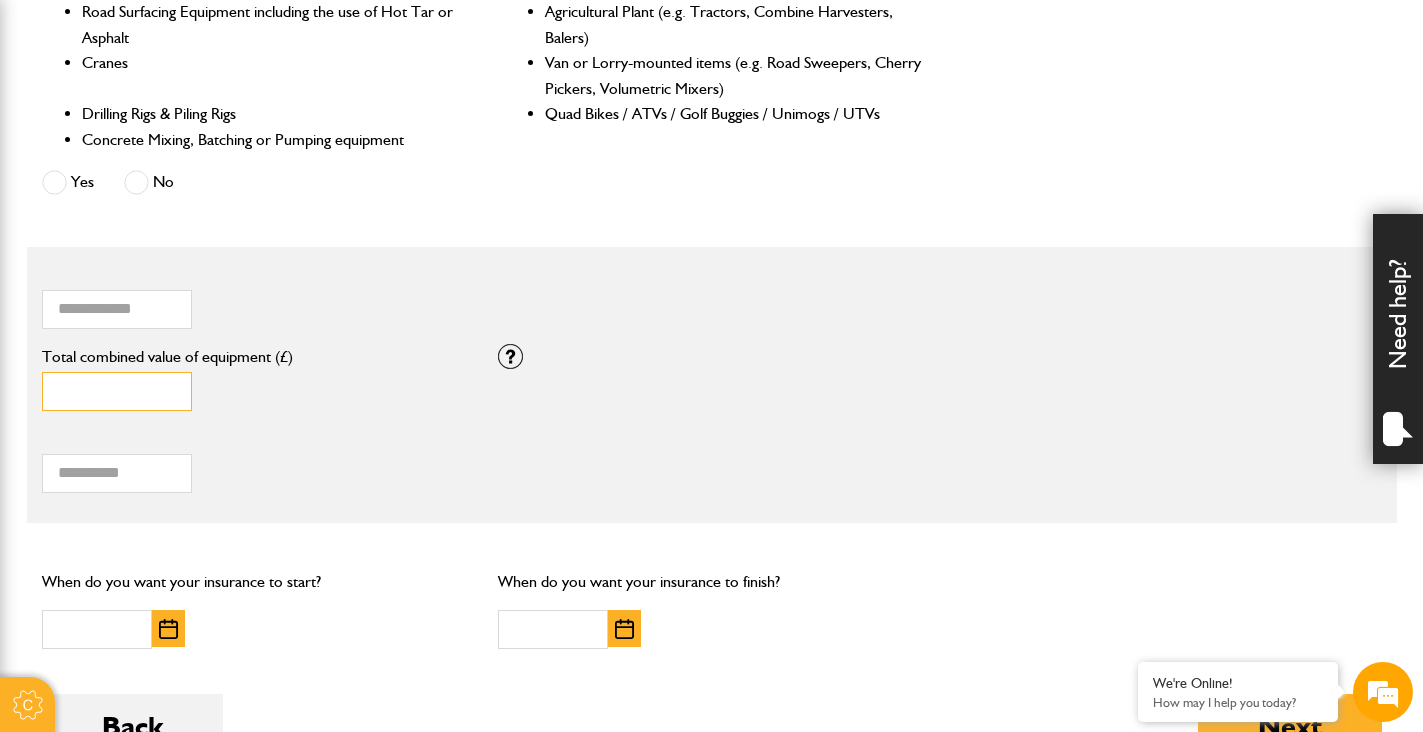 click on "*" at bounding box center [117, 391] 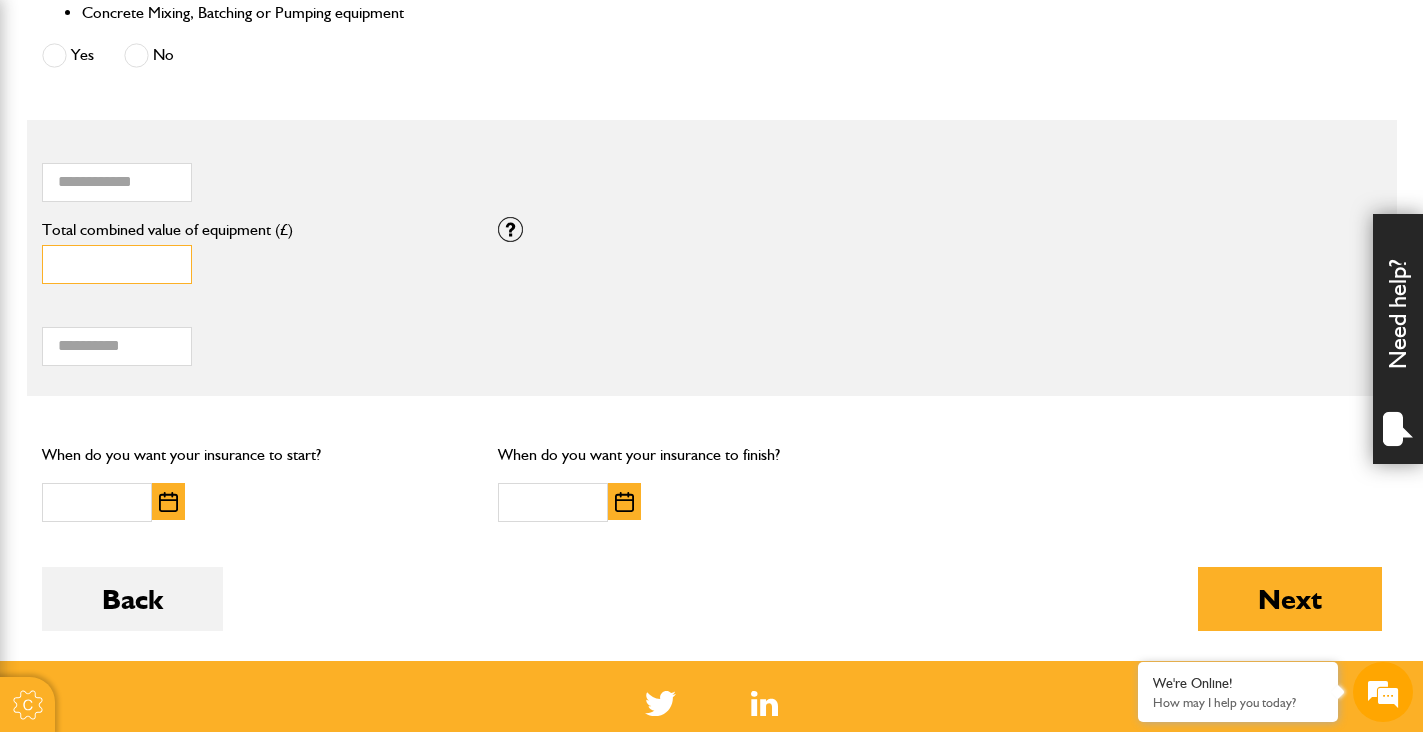 scroll, scrollTop: 1190, scrollLeft: 0, axis: vertical 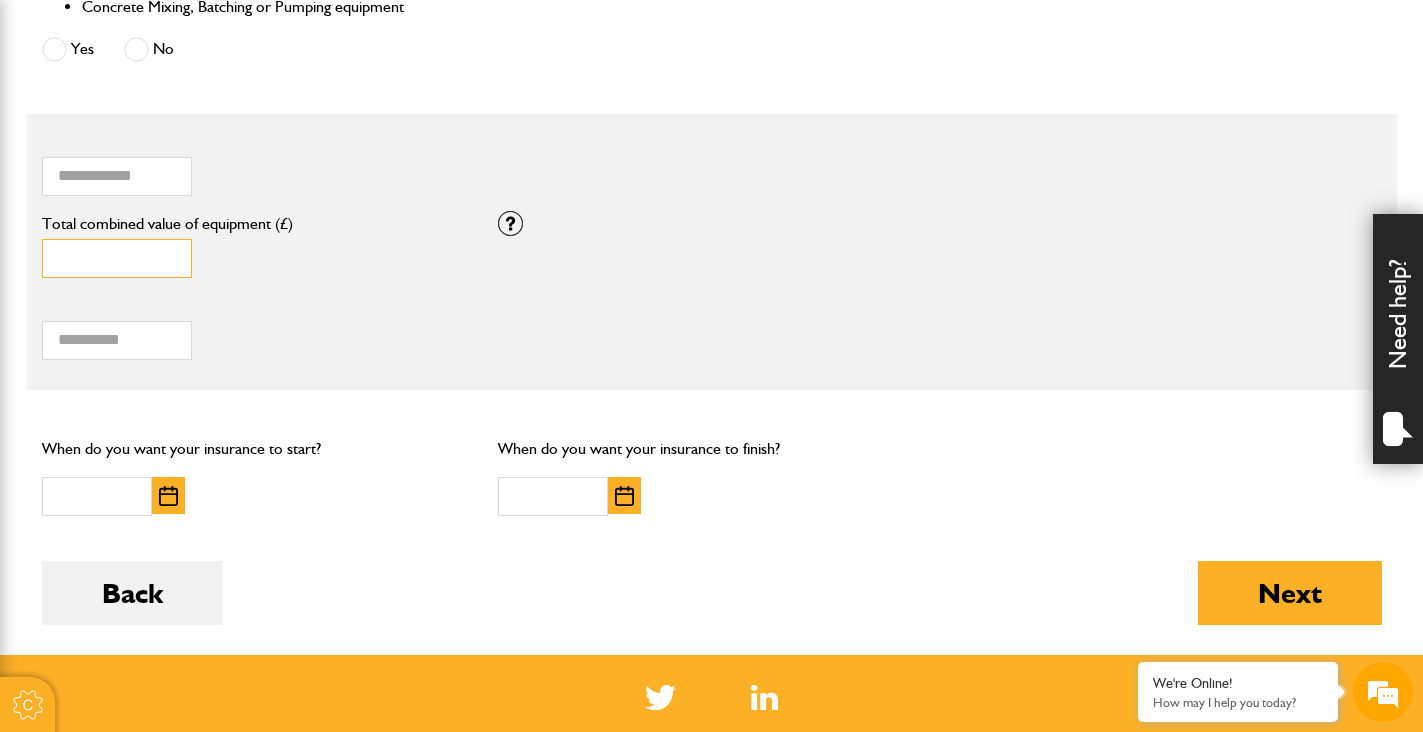 type on "*****" 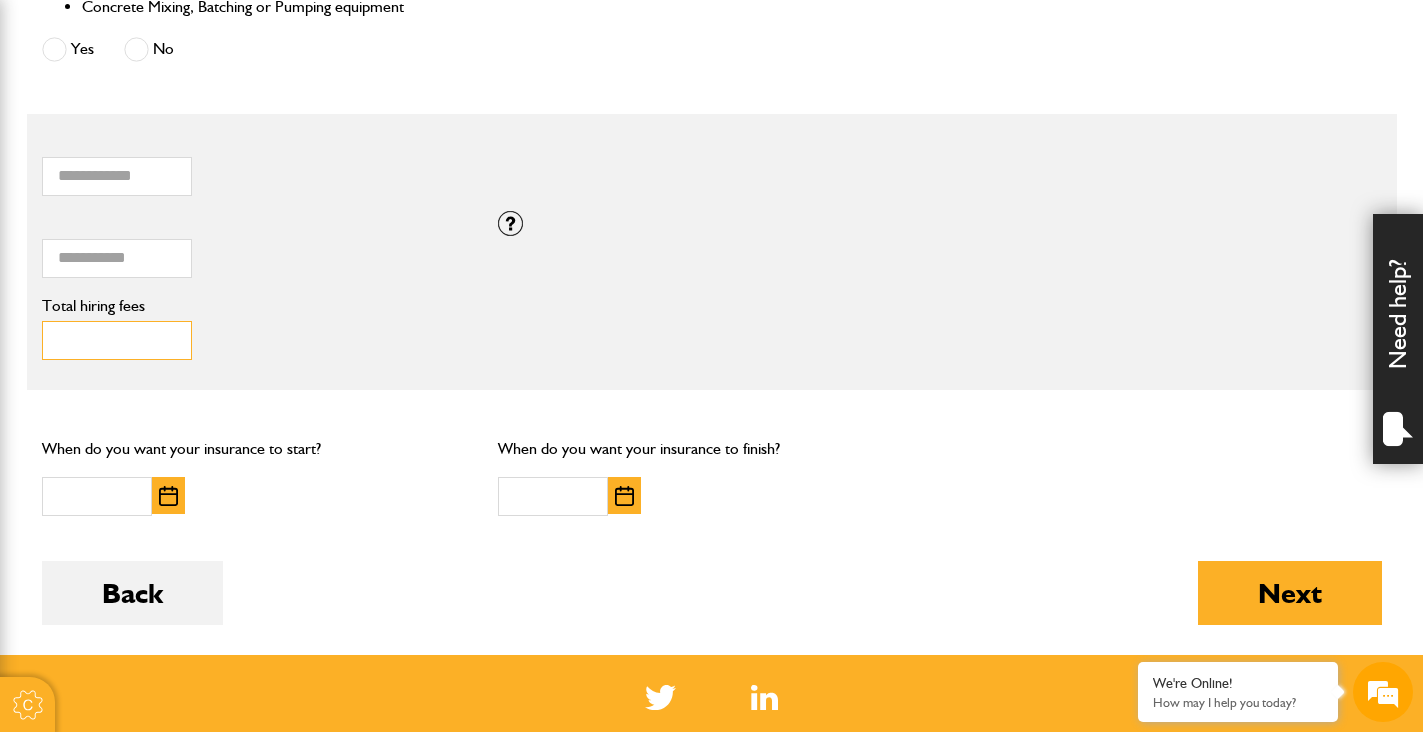 click on "Total hiring fees" at bounding box center [117, 340] 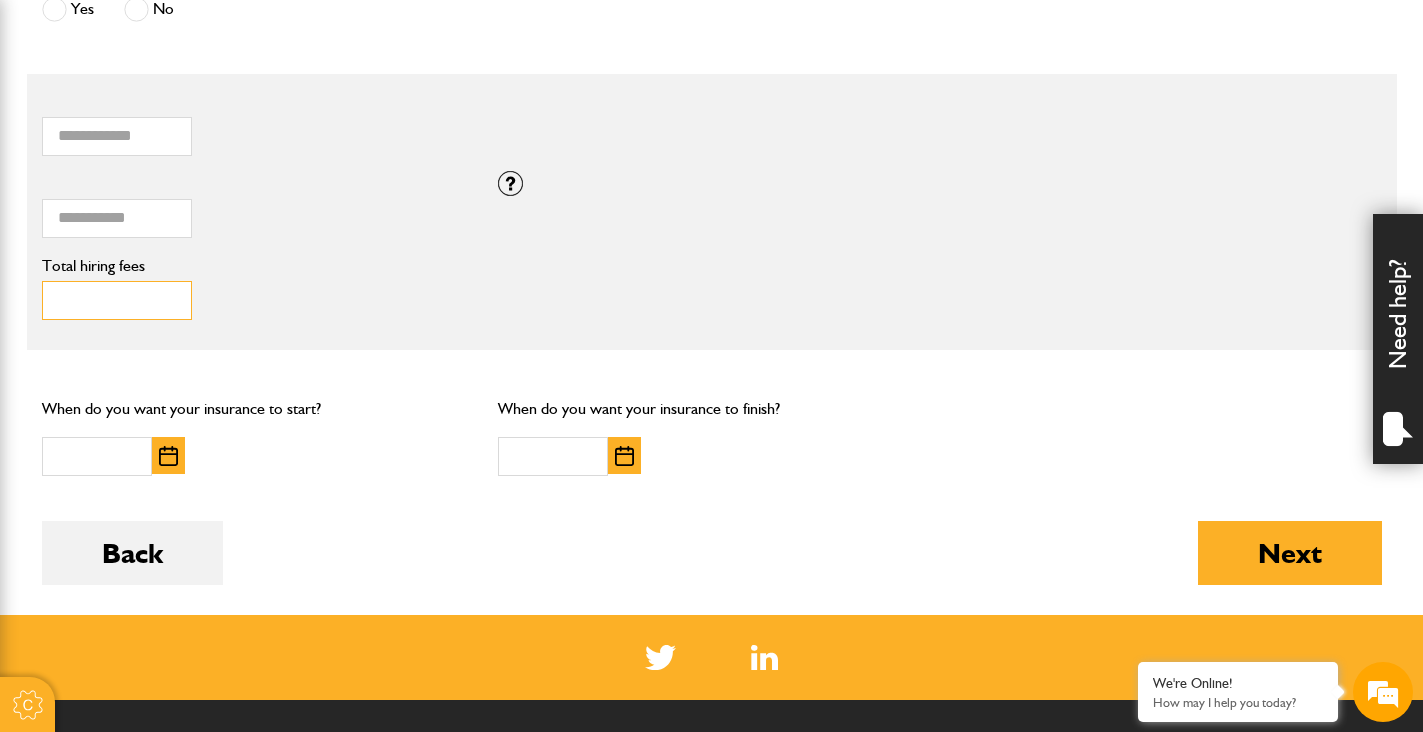scroll, scrollTop: 1244, scrollLeft: 0, axis: vertical 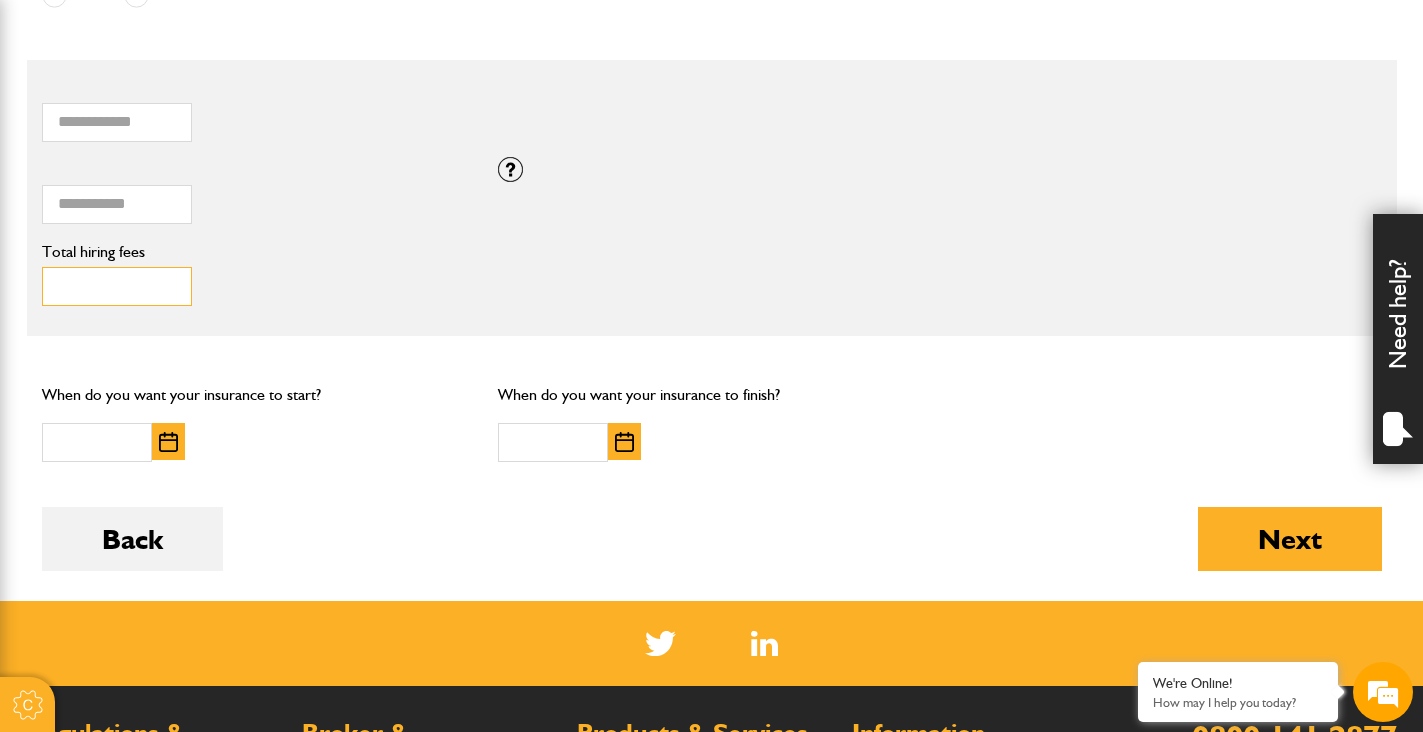 type on "***" 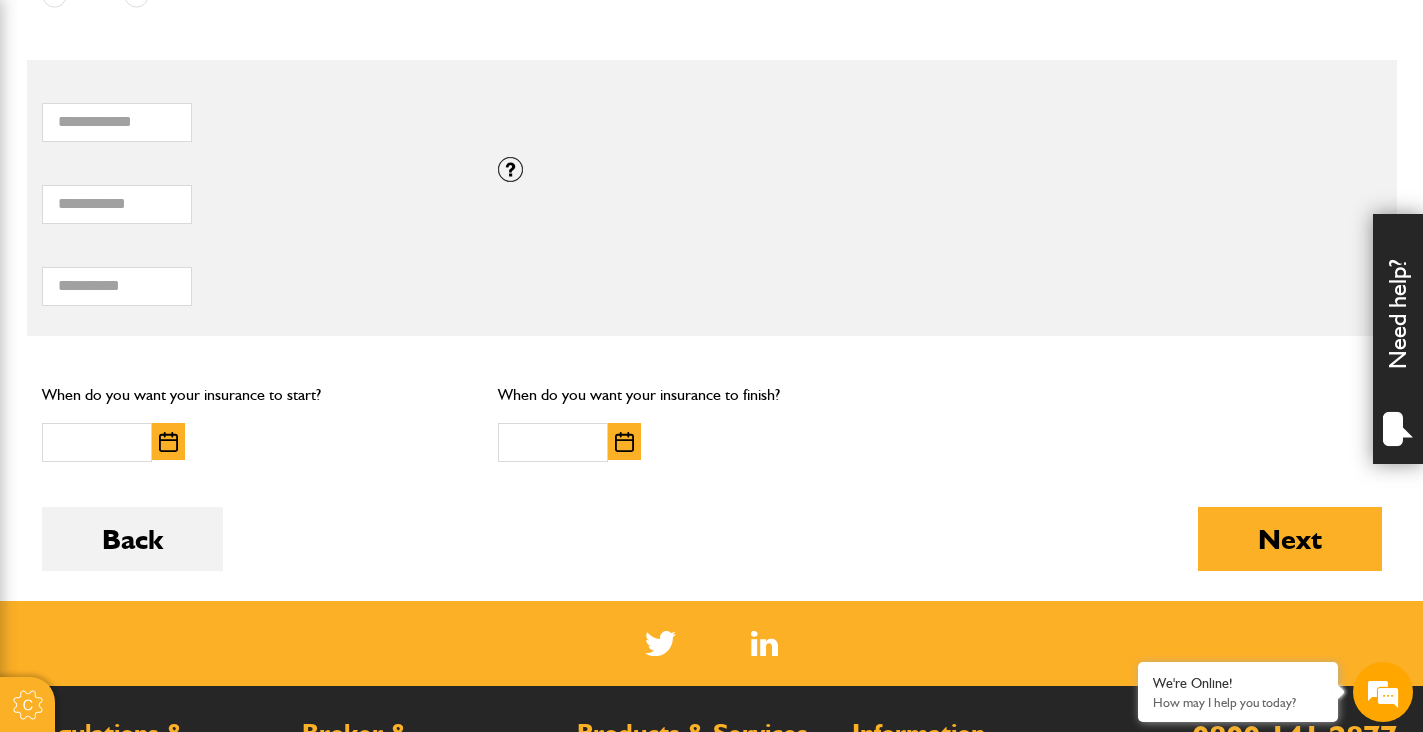 click at bounding box center [168, 442] 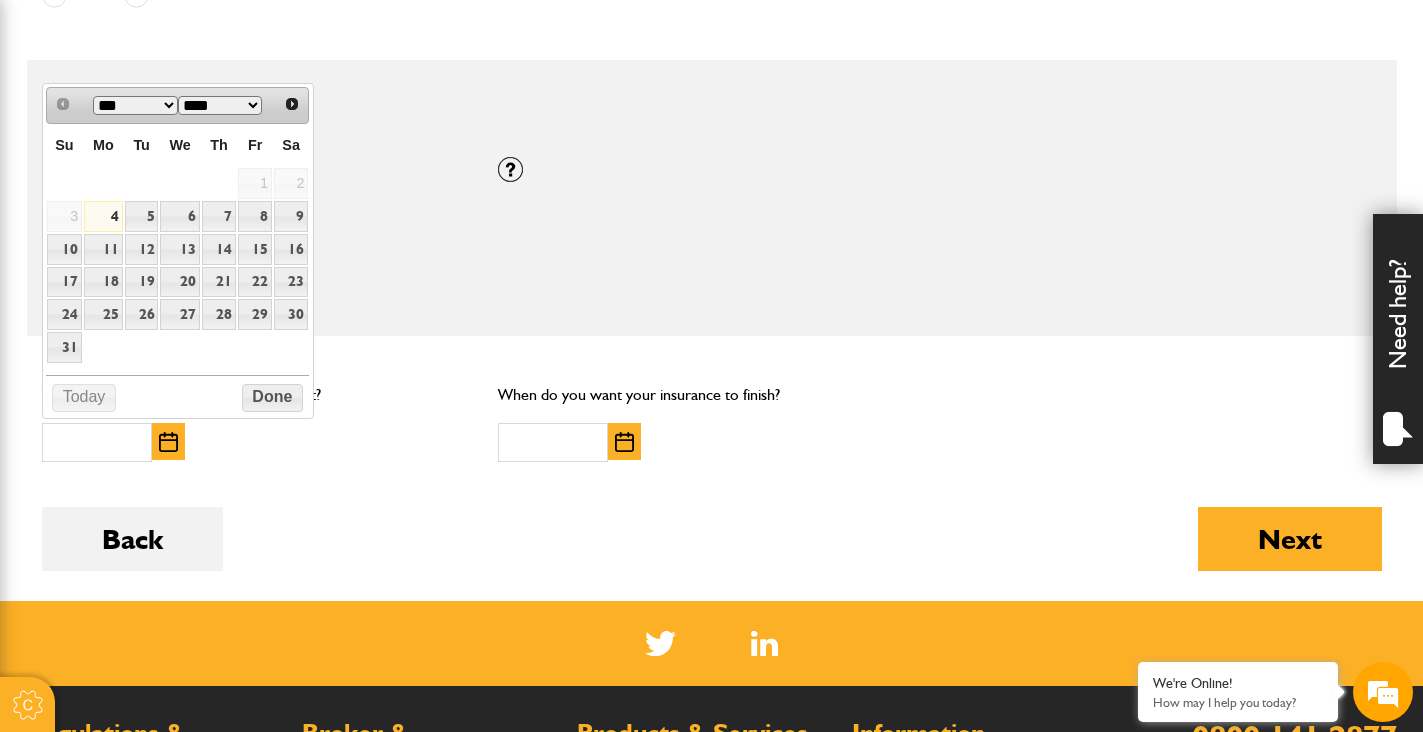 click on "4" at bounding box center (103, 216) 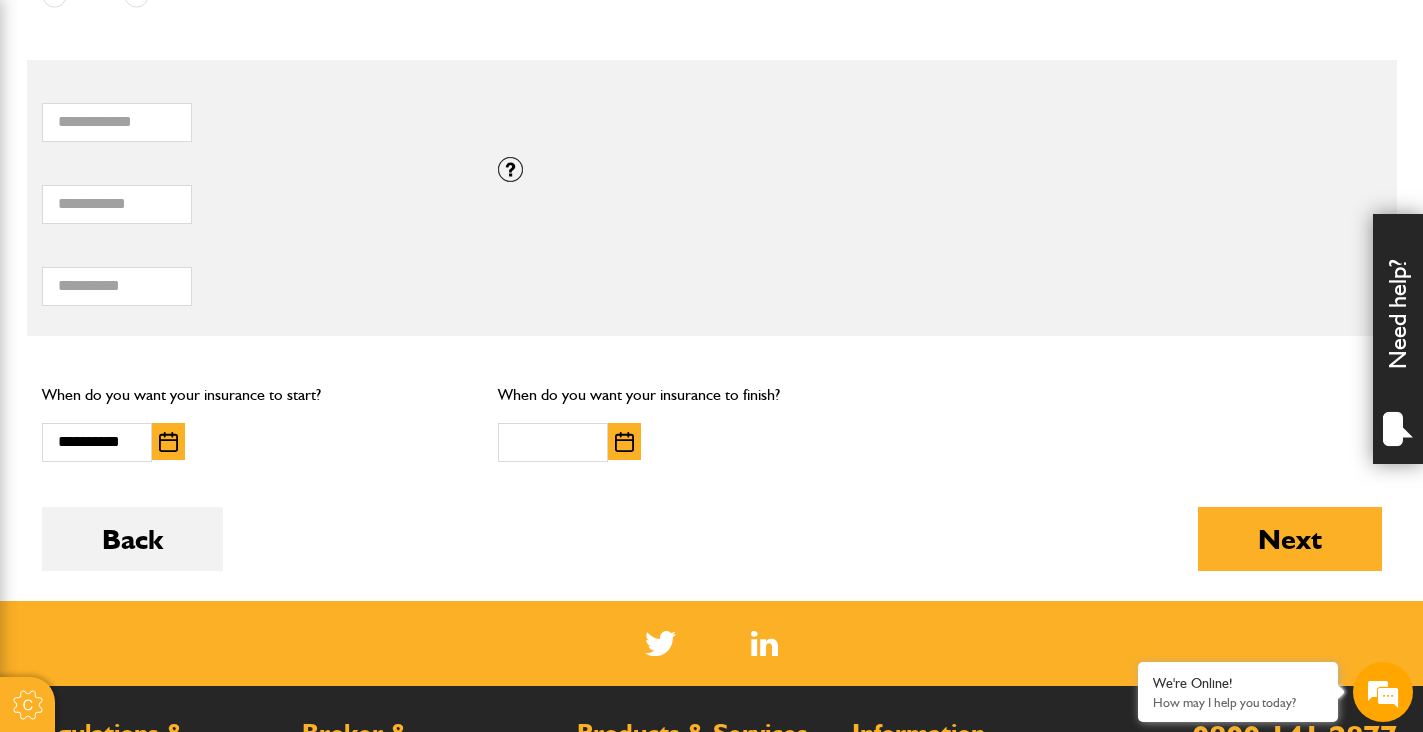 click at bounding box center [624, 442] 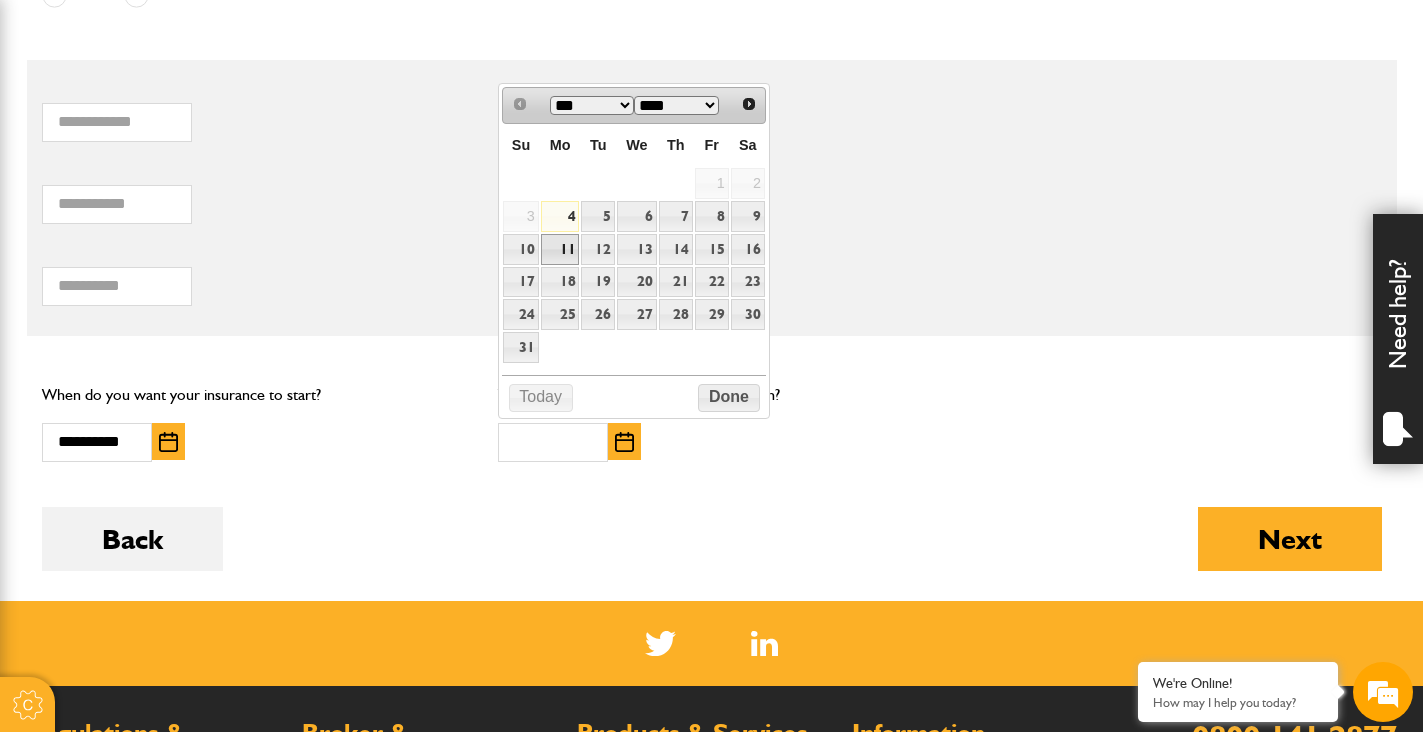 click on "11" at bounding box center (560, 249) 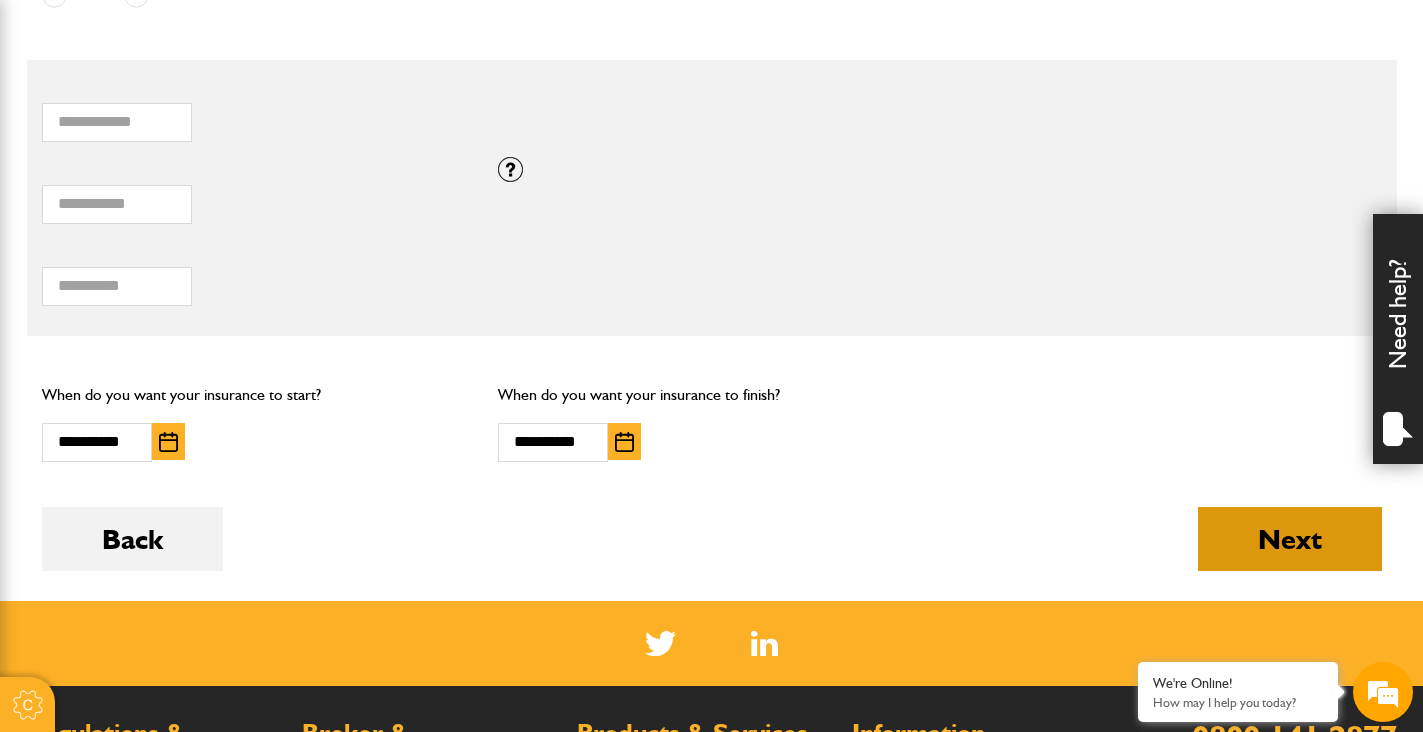 click on "Next" at bounding box center (1290, 539) 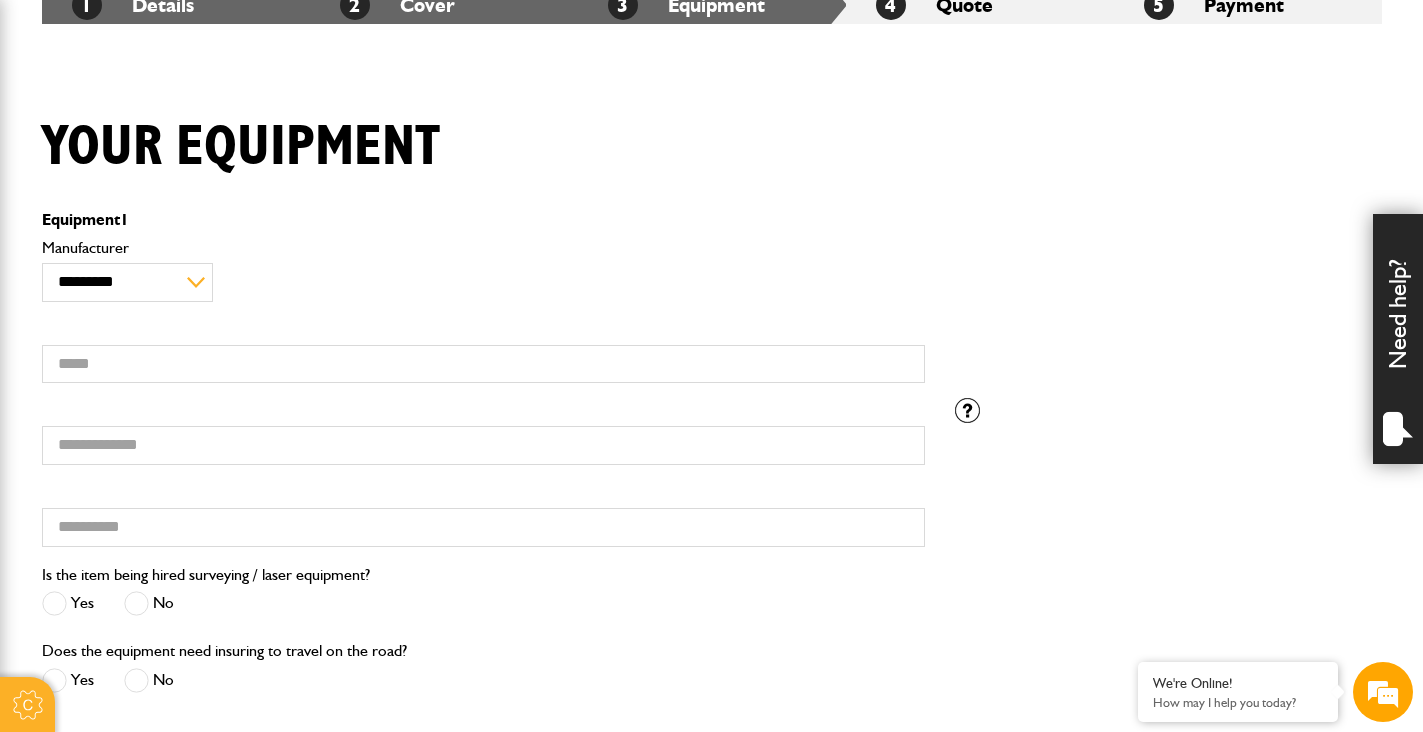 scroll, scrollTop: 418, scrollLeft: 0, axis: vertical 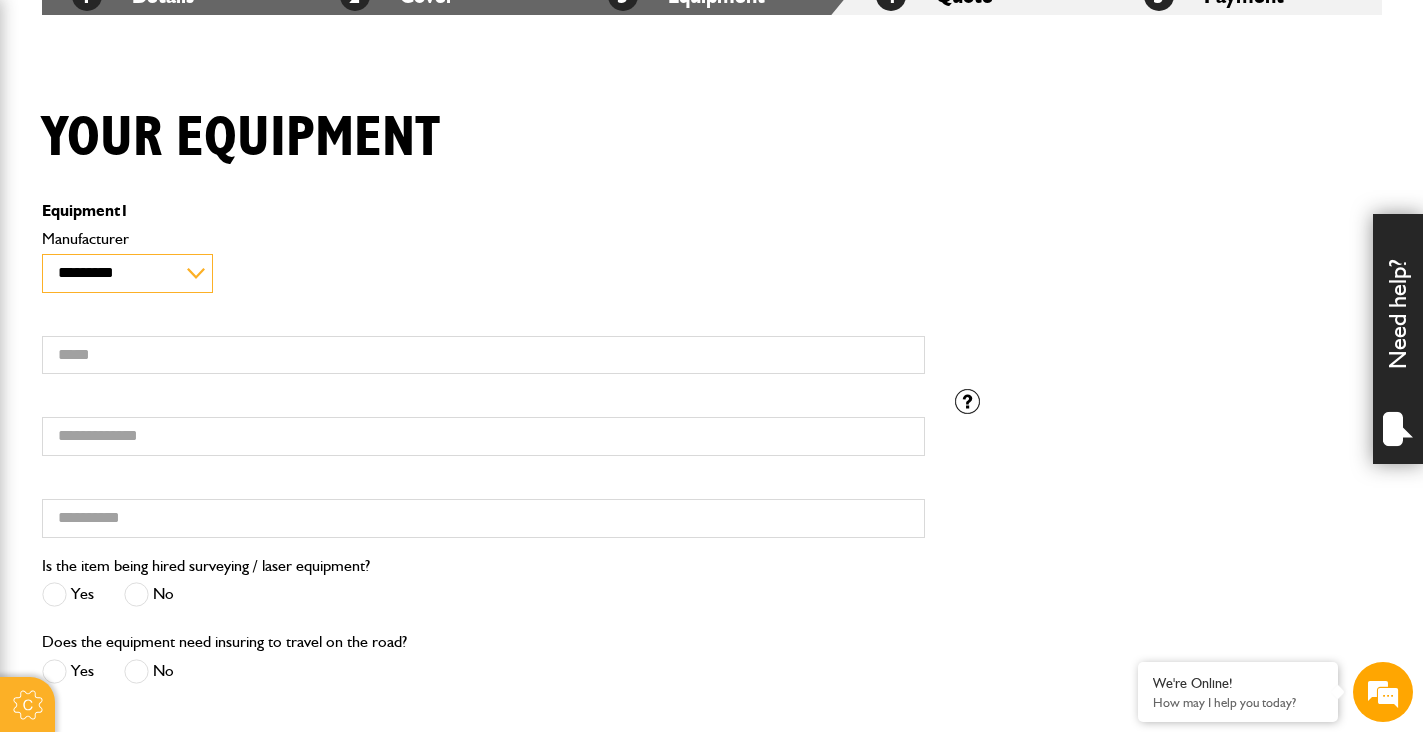 select on "**" 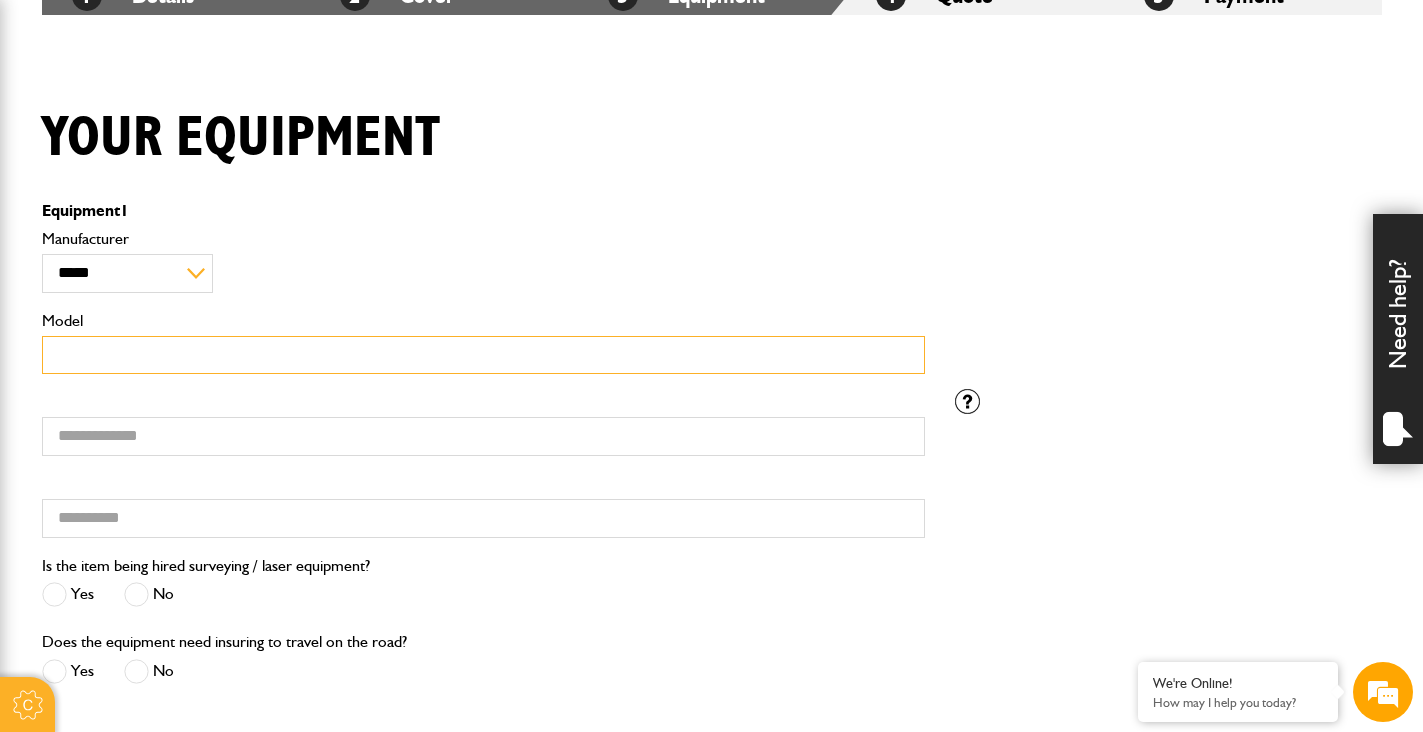 click on "Model" at bounding box center [483, 355] 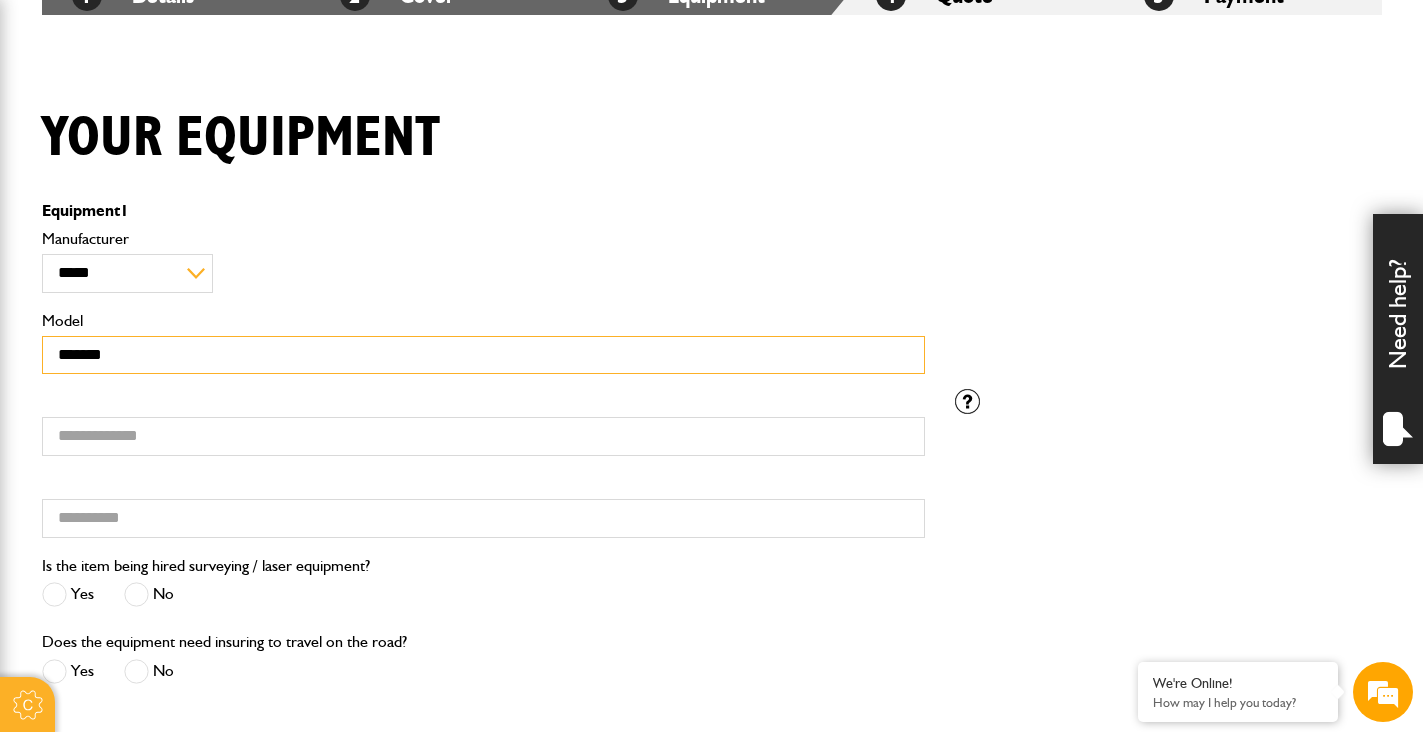 type on "*******" 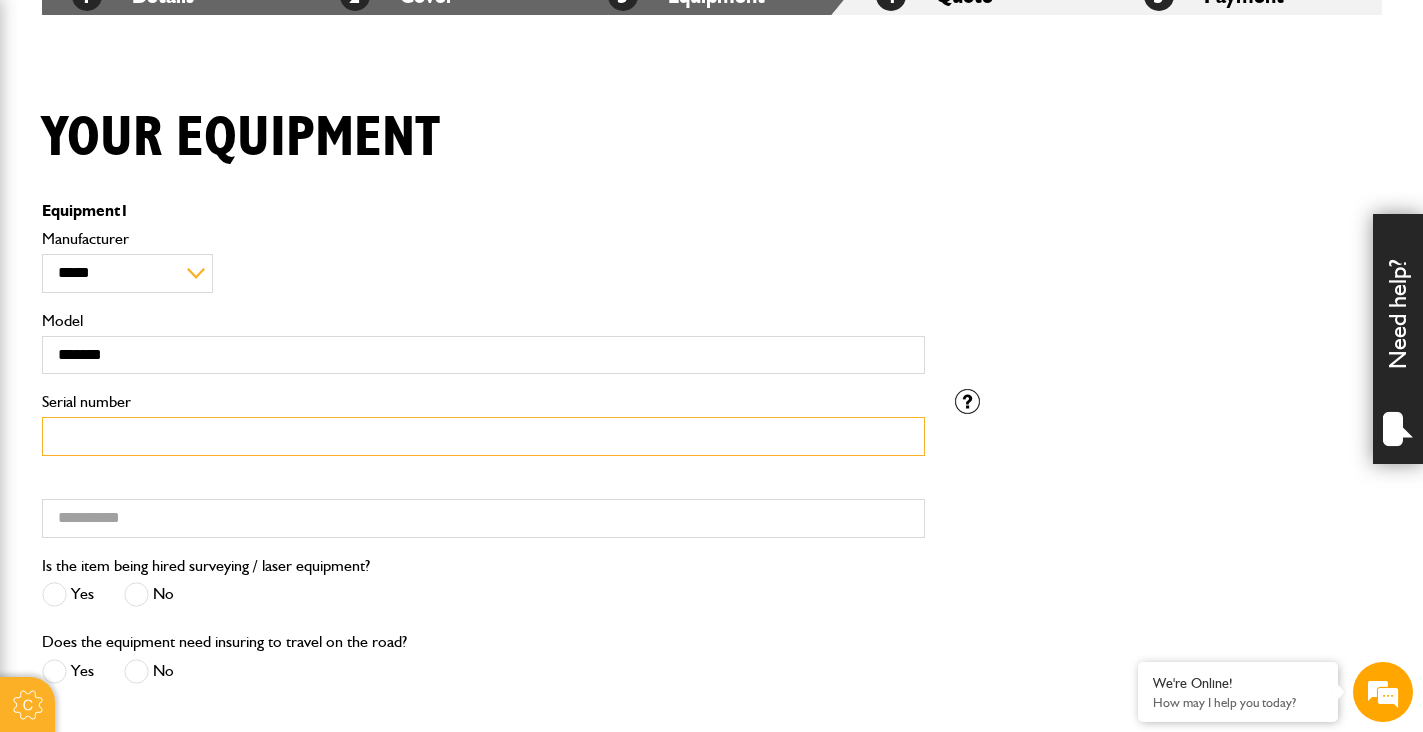 click on "Serial number" at bounding box center (483, 436) 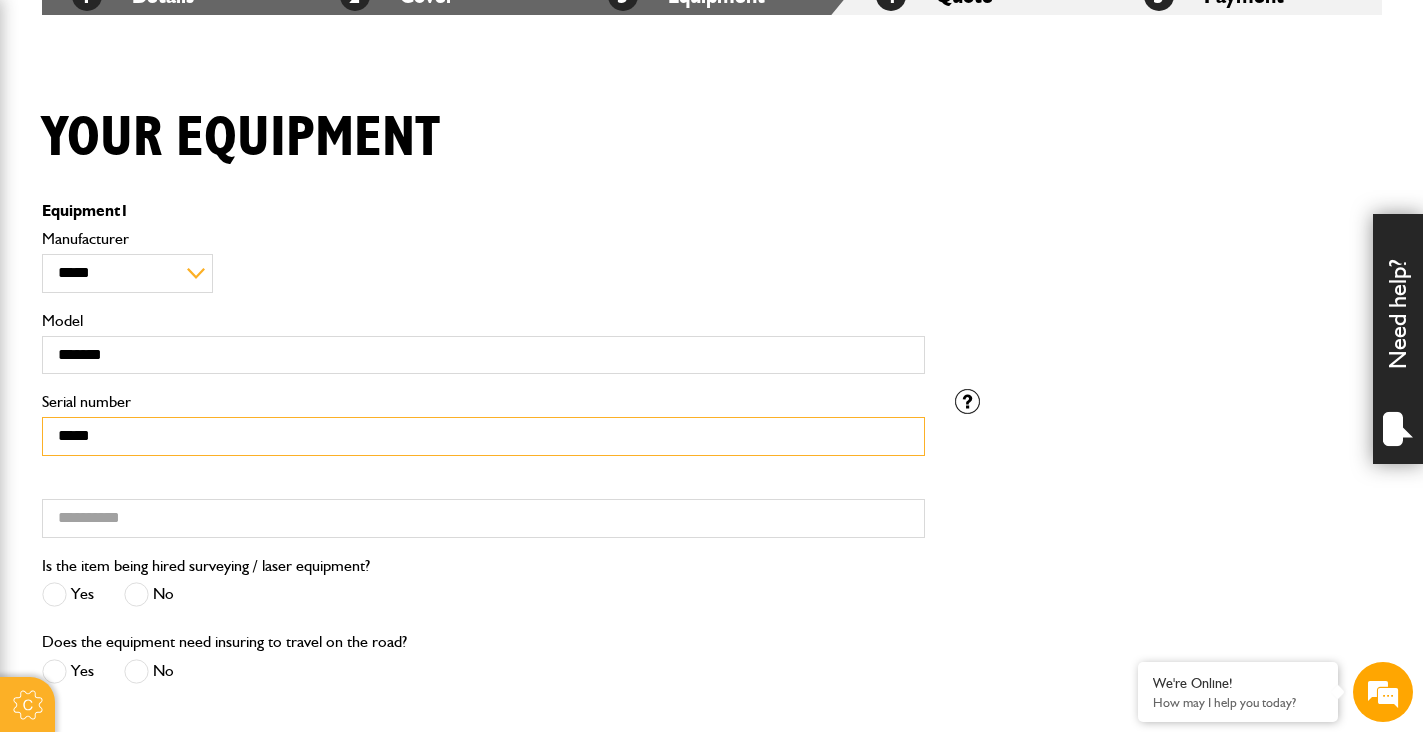 type on "*****" 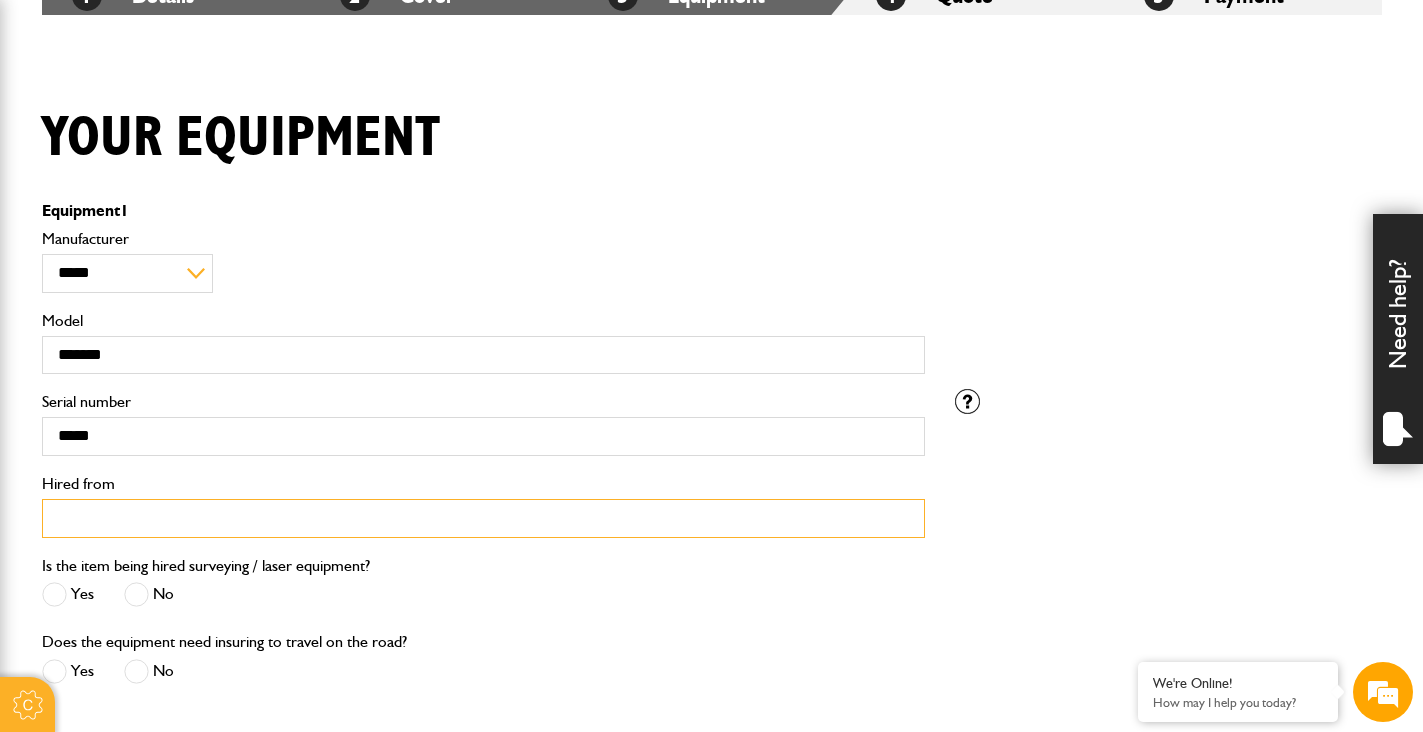 click on "Hired from" at bounding box center (483, 518) 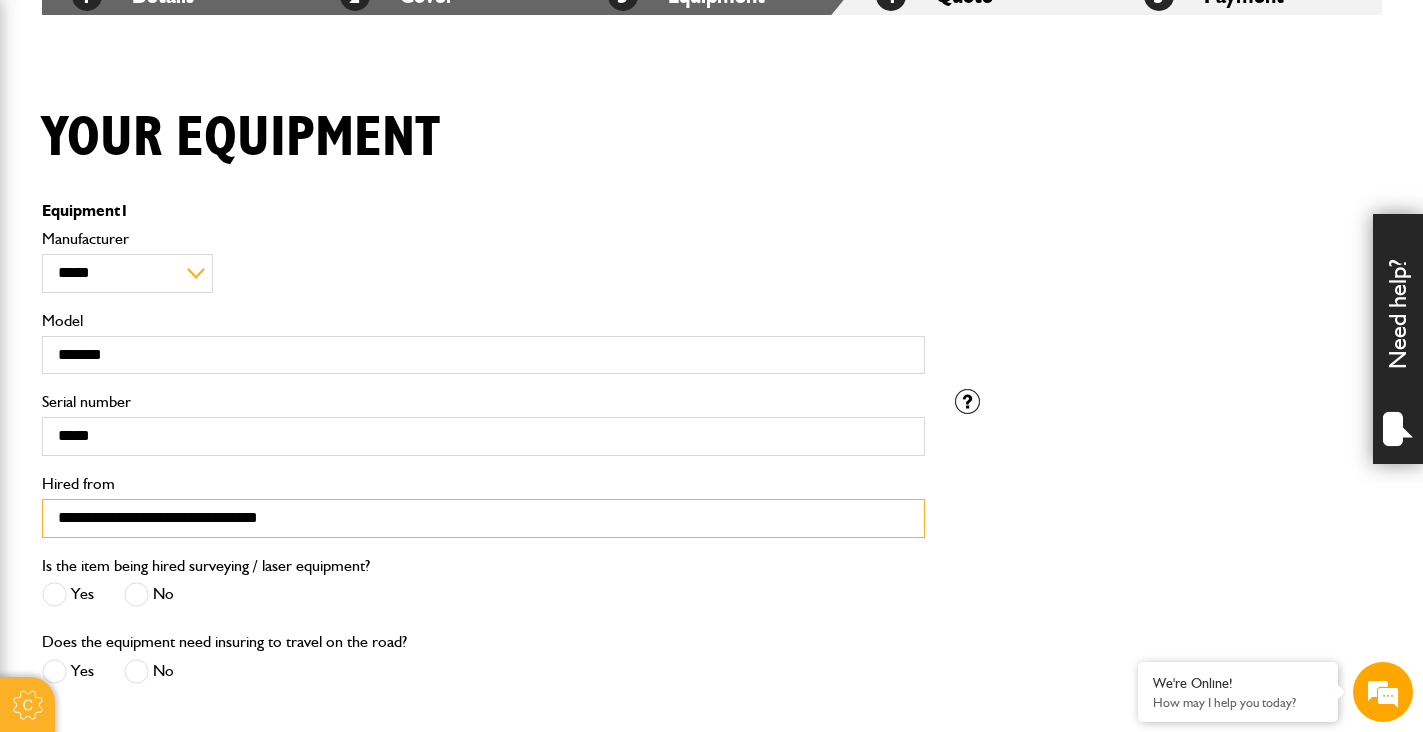 click on "**********" at bounding box center (483, 518) 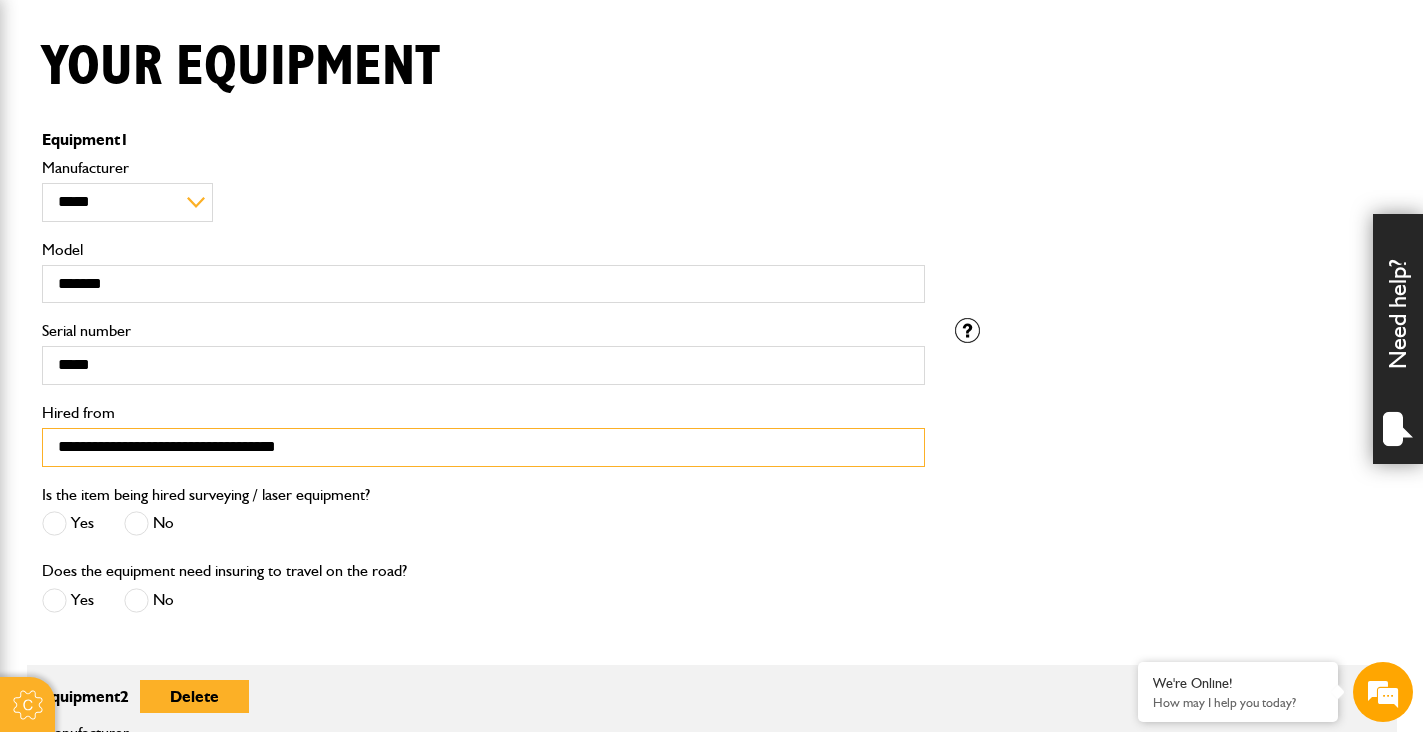 scroll, scrollTop: 494, scrollLeft: 0, axis: vertical 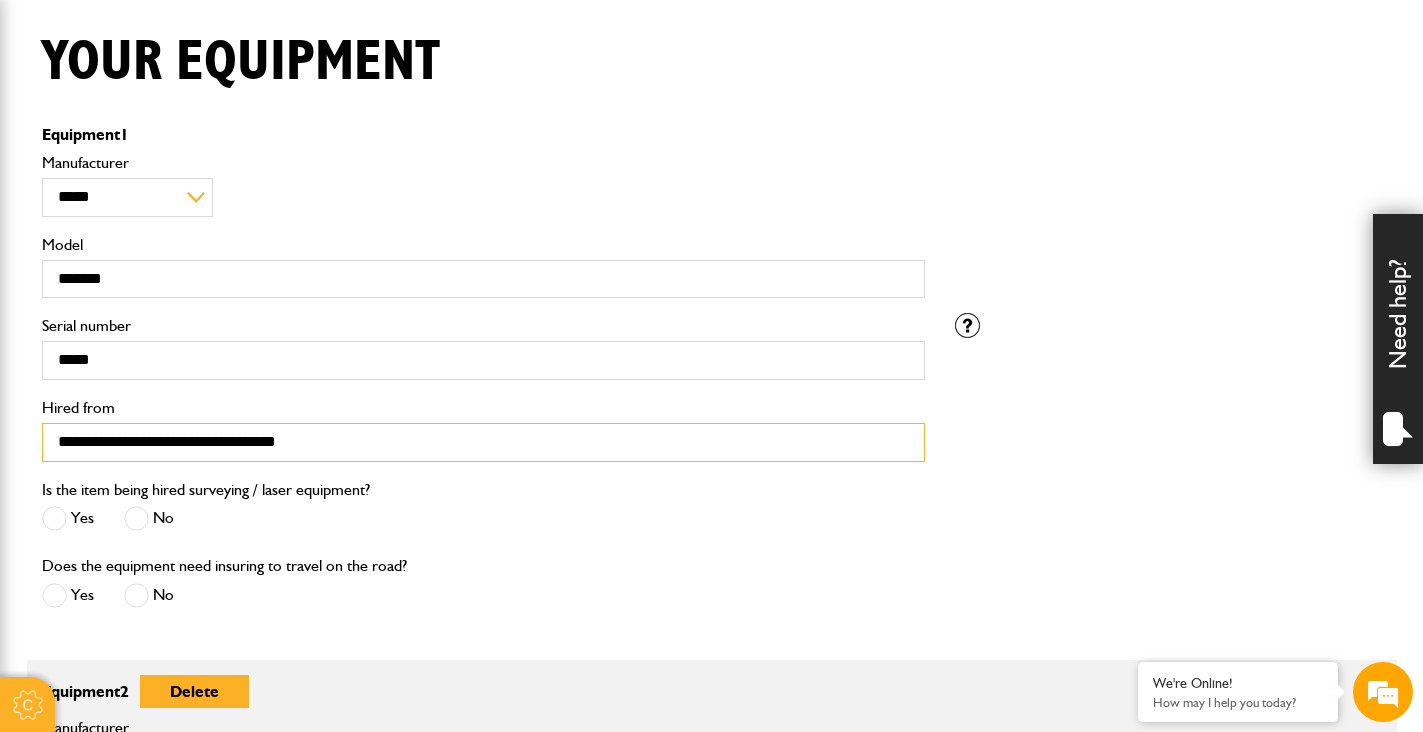 type on "**********" 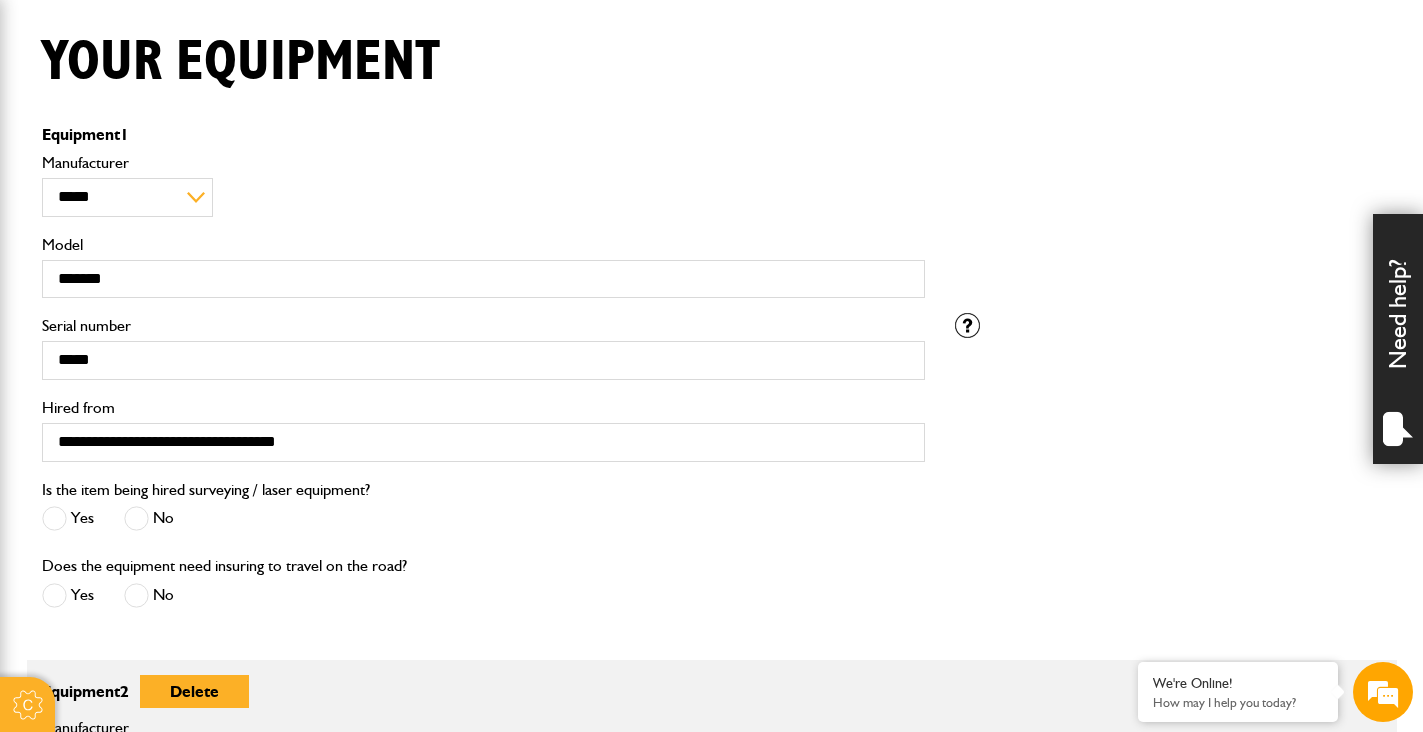 click at bounding box center (136, 518) 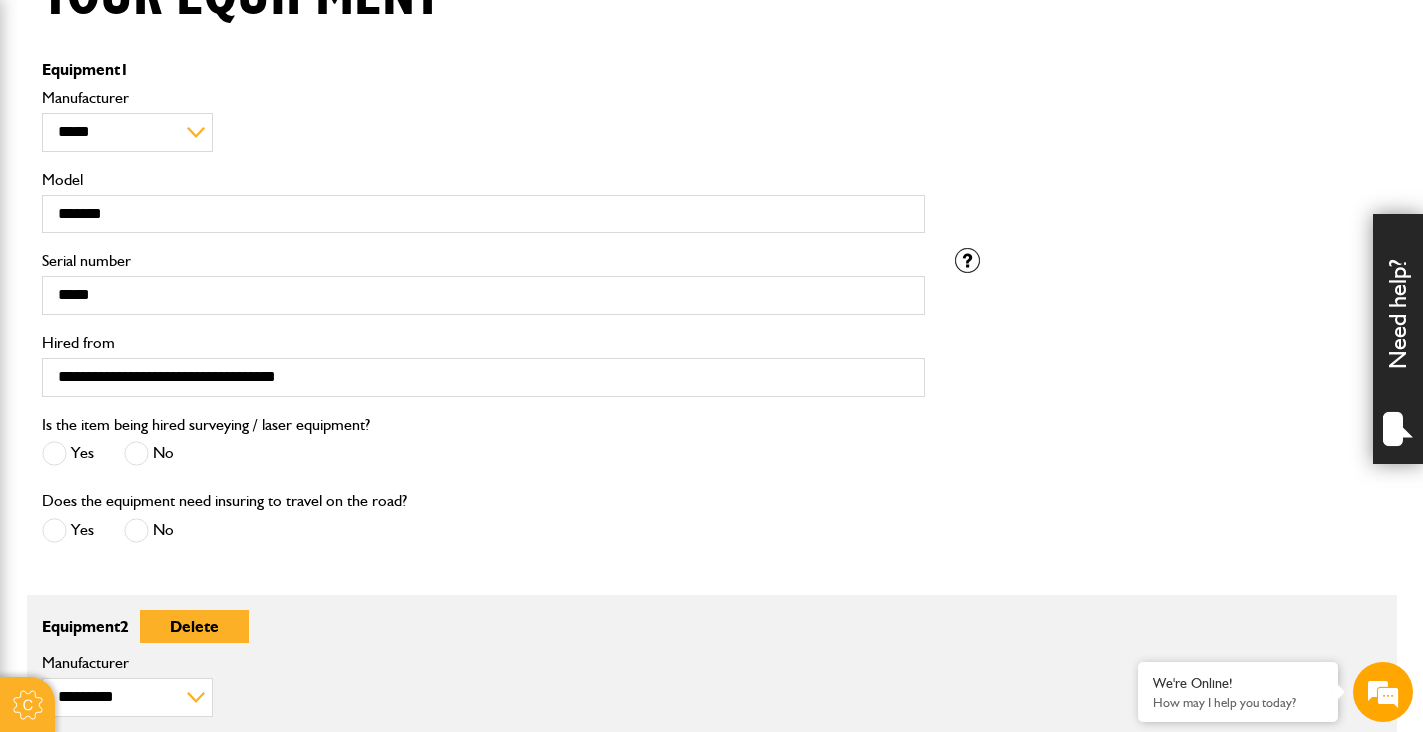 scroll, scrollTop: 565, scrollLeft: 0, axis: vertical 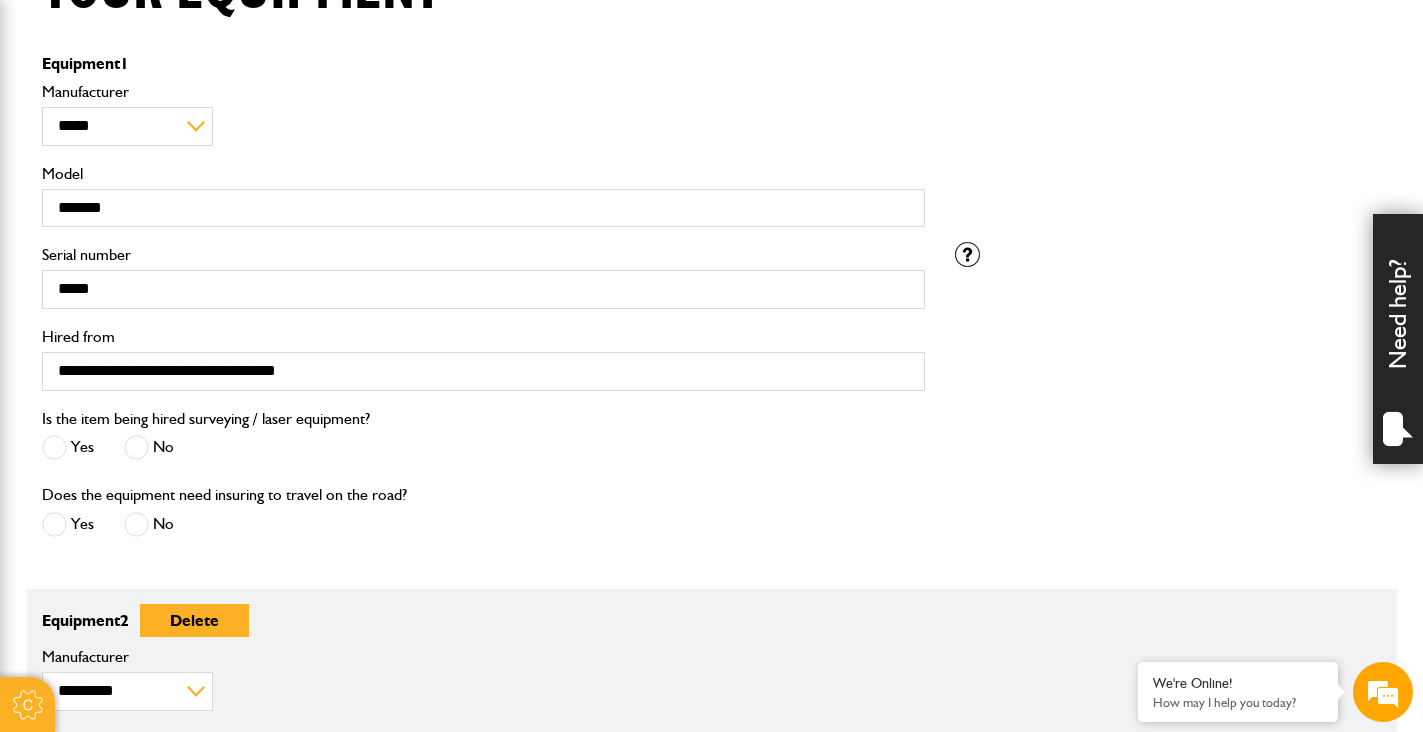 click at bounding box center (136, 524) 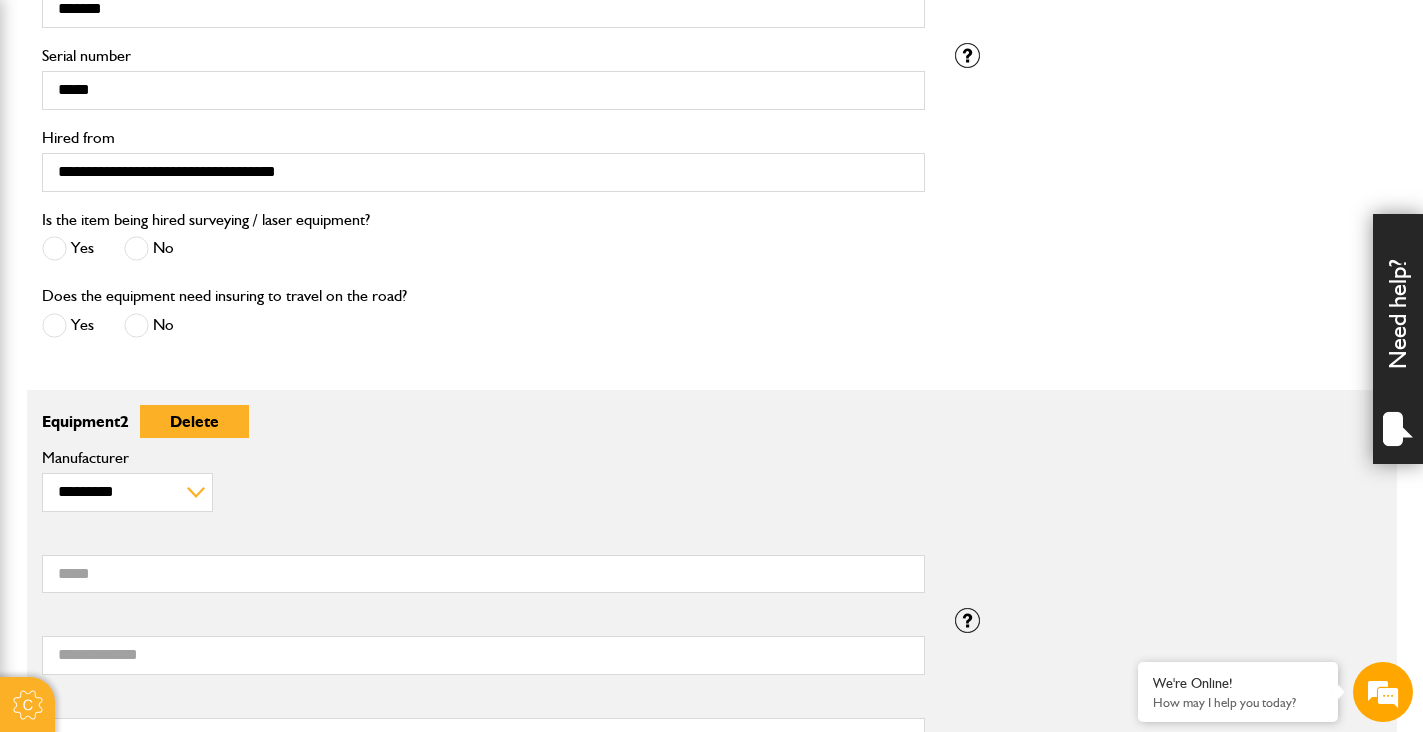 scroll, scrollTop: 768, scrollLeft: 0, axis: vertical 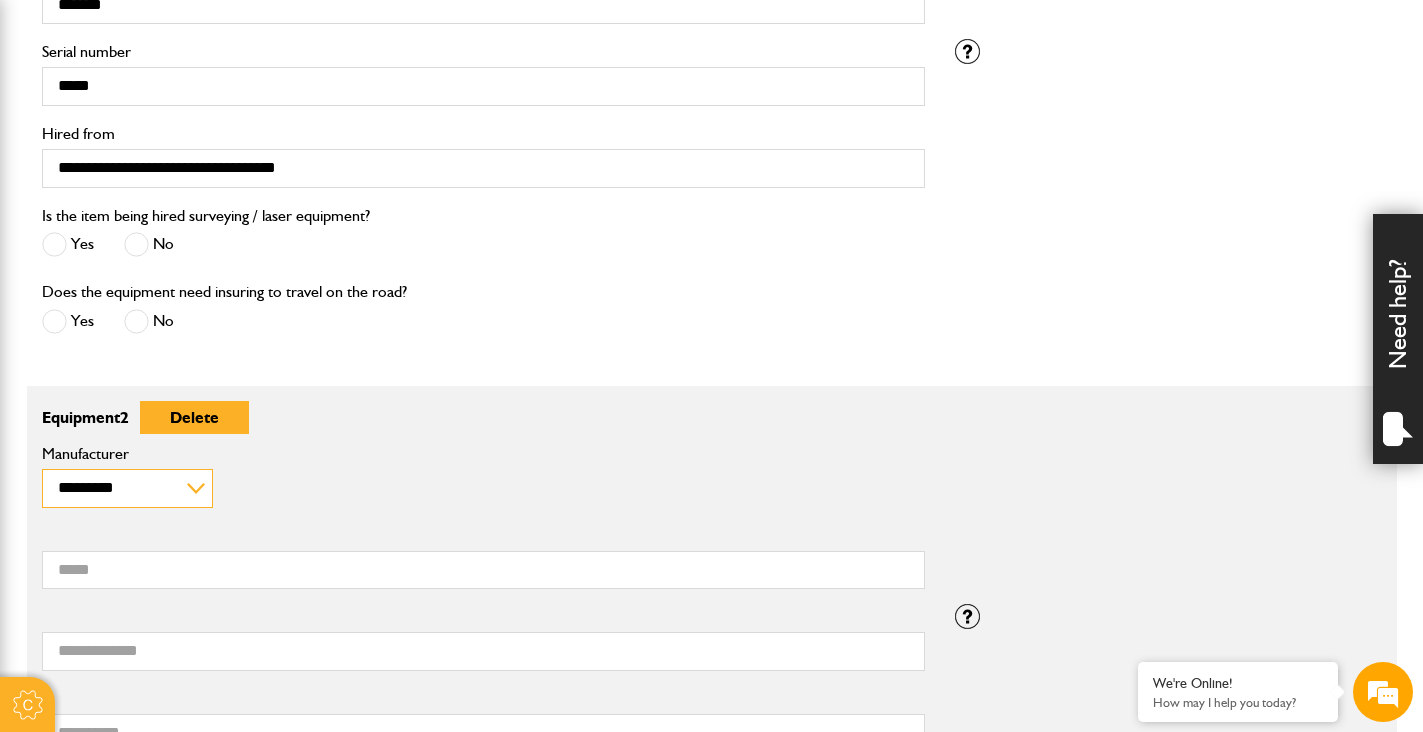 select on "**" 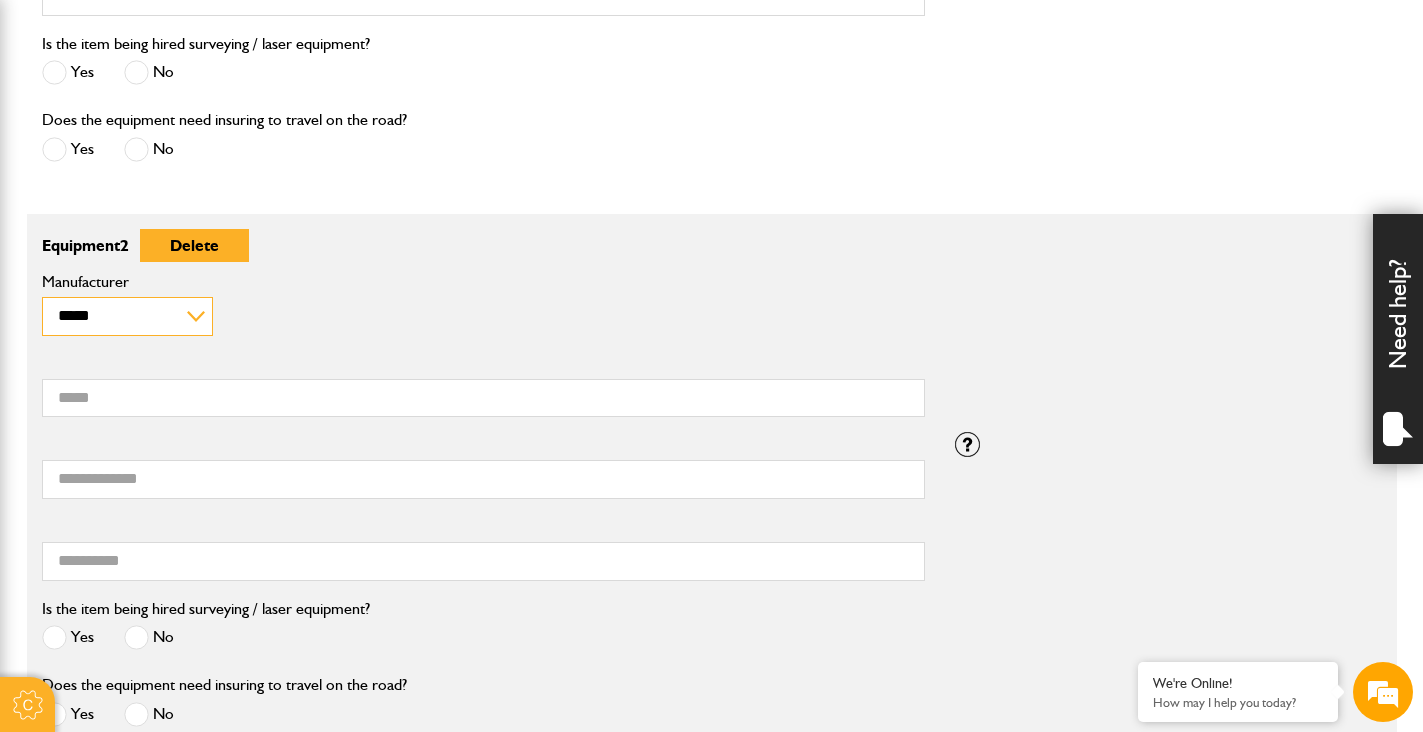 scroll, scrollTop: 946, scrollLeft: 0, axis: vertical 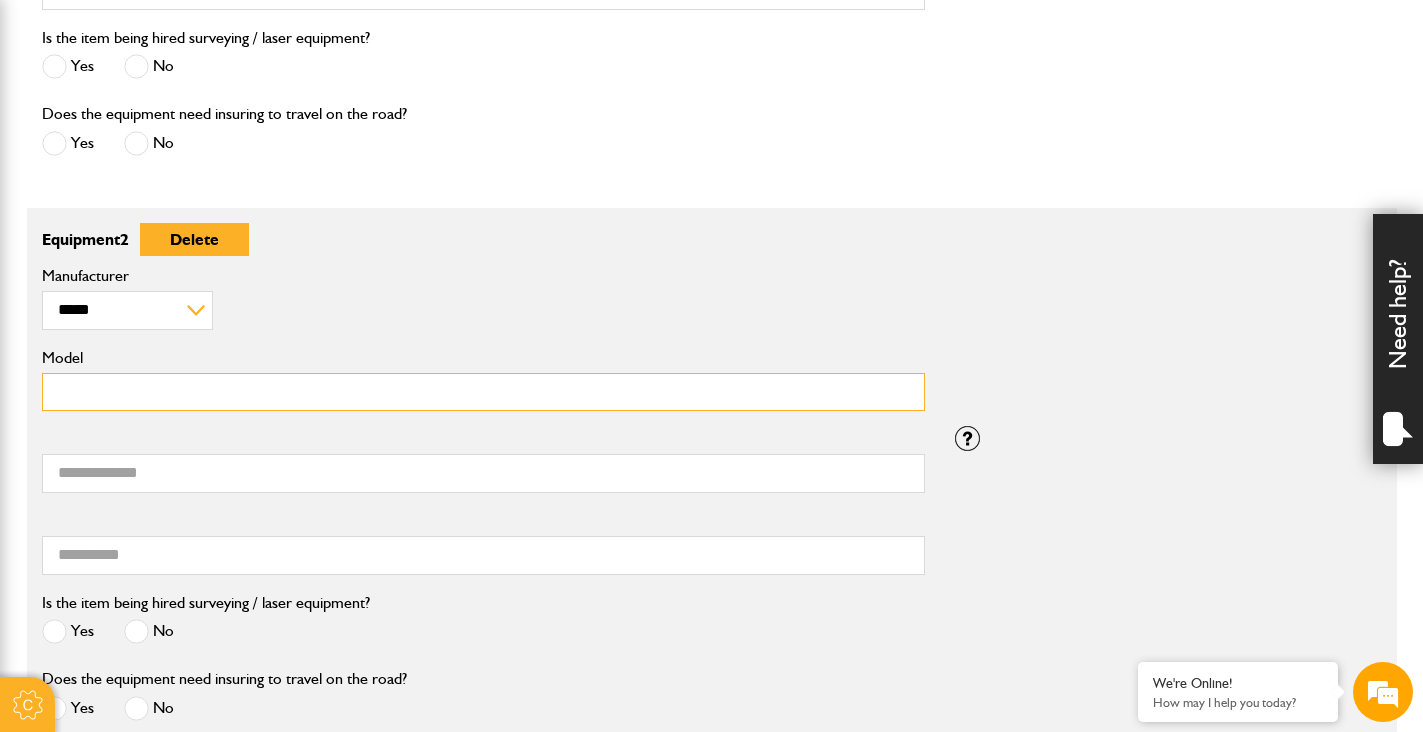 click on "Model" at bounding box center (483, 392) 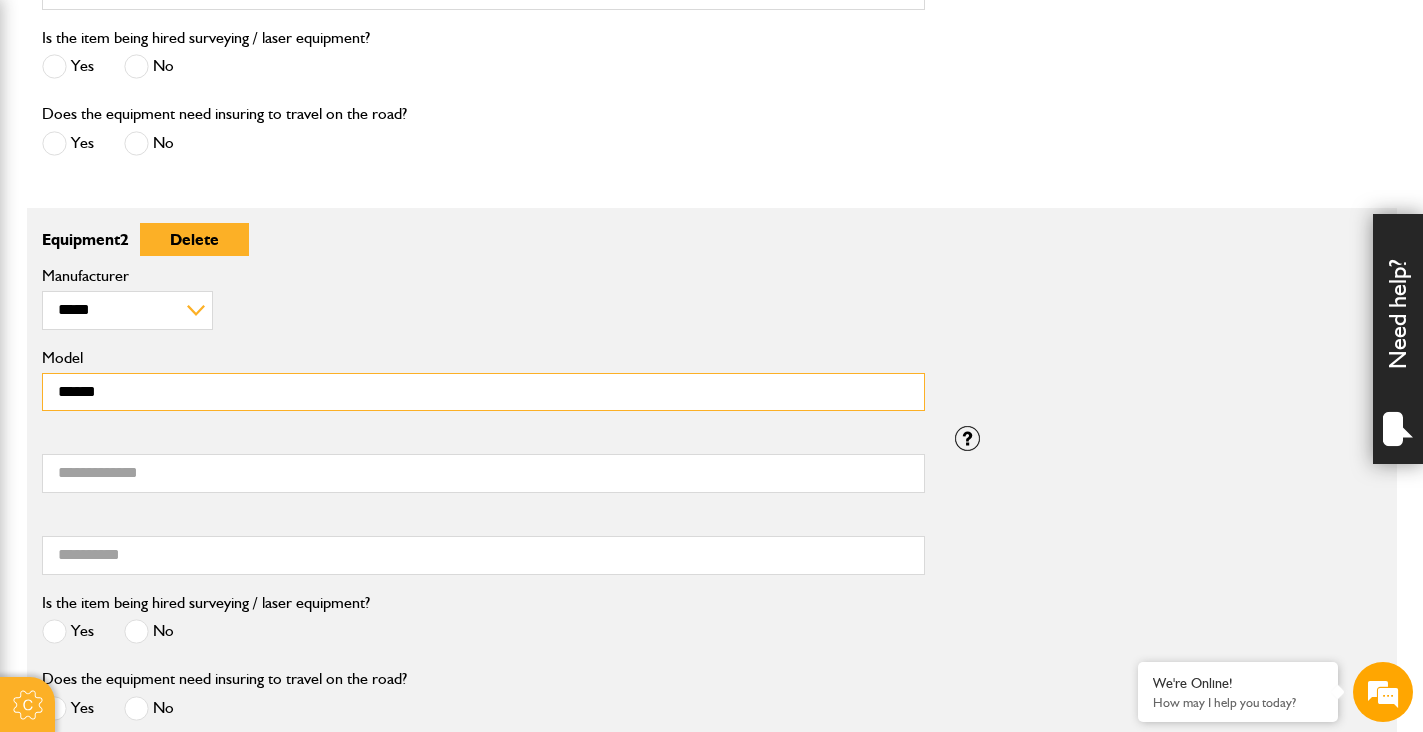 type on "******" 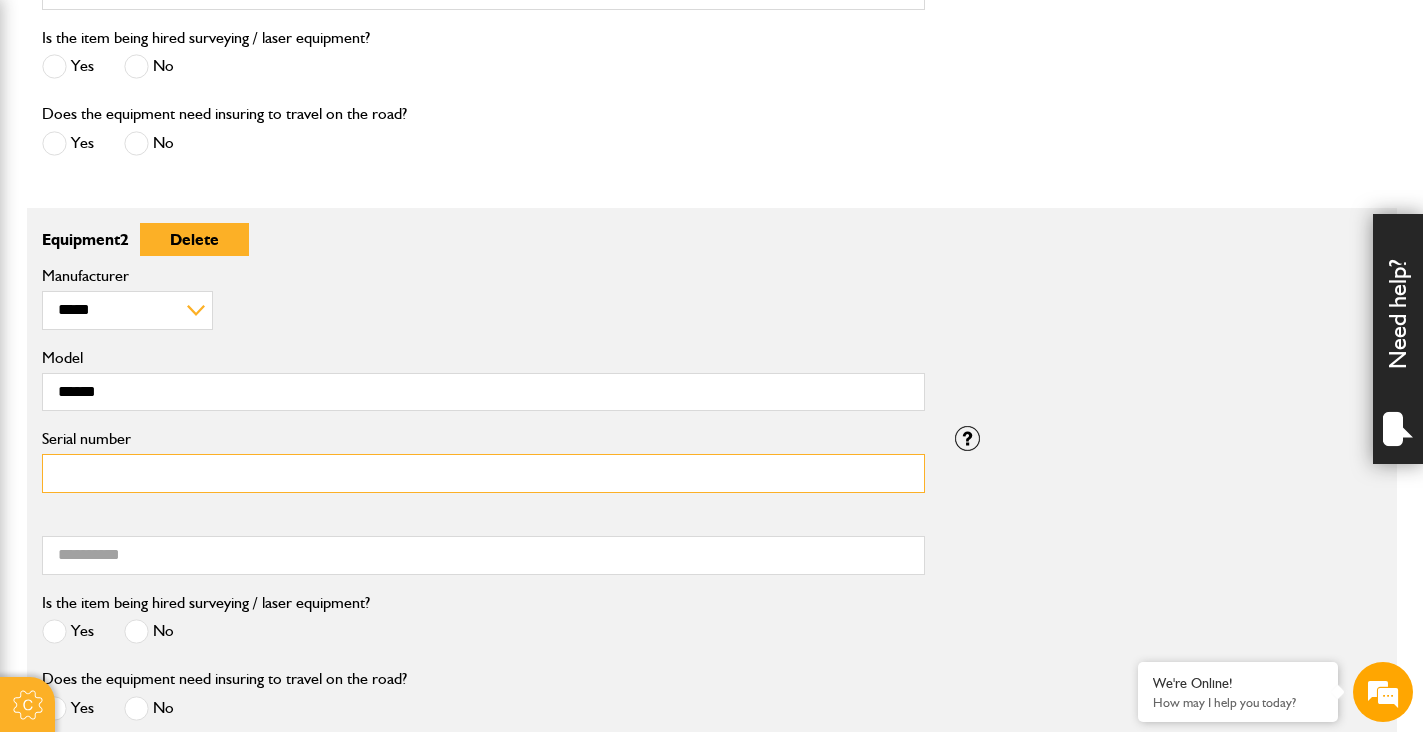click on "Serial number" at bounding box center [483, 473] 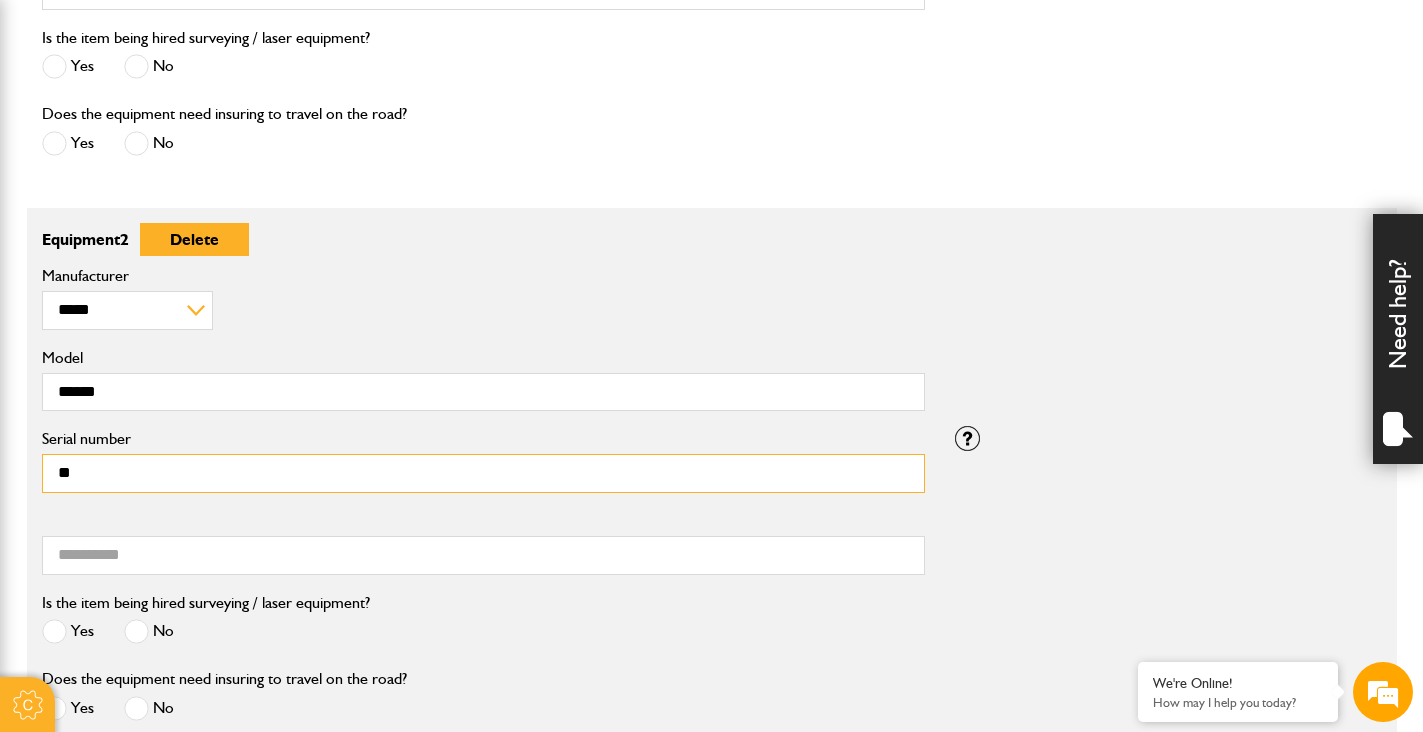 type on "*" 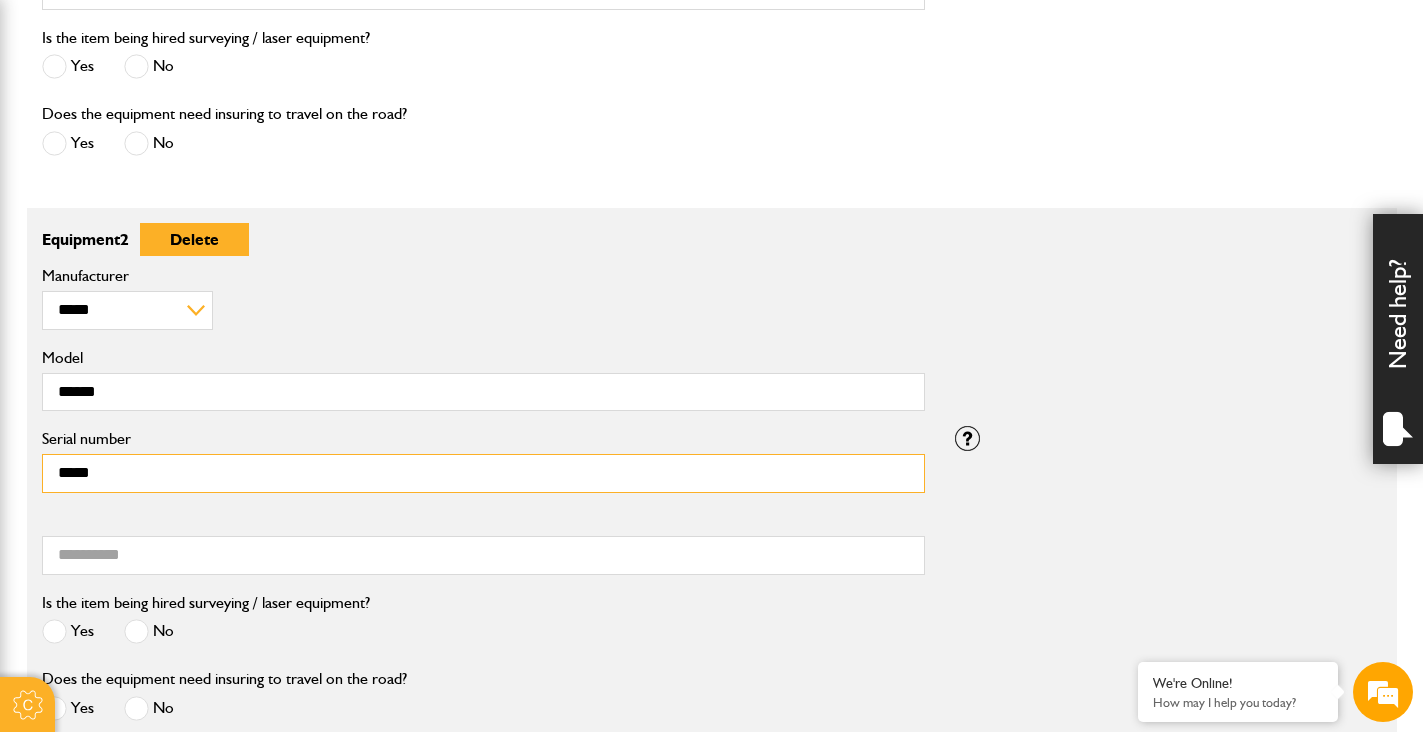 type on "*****" 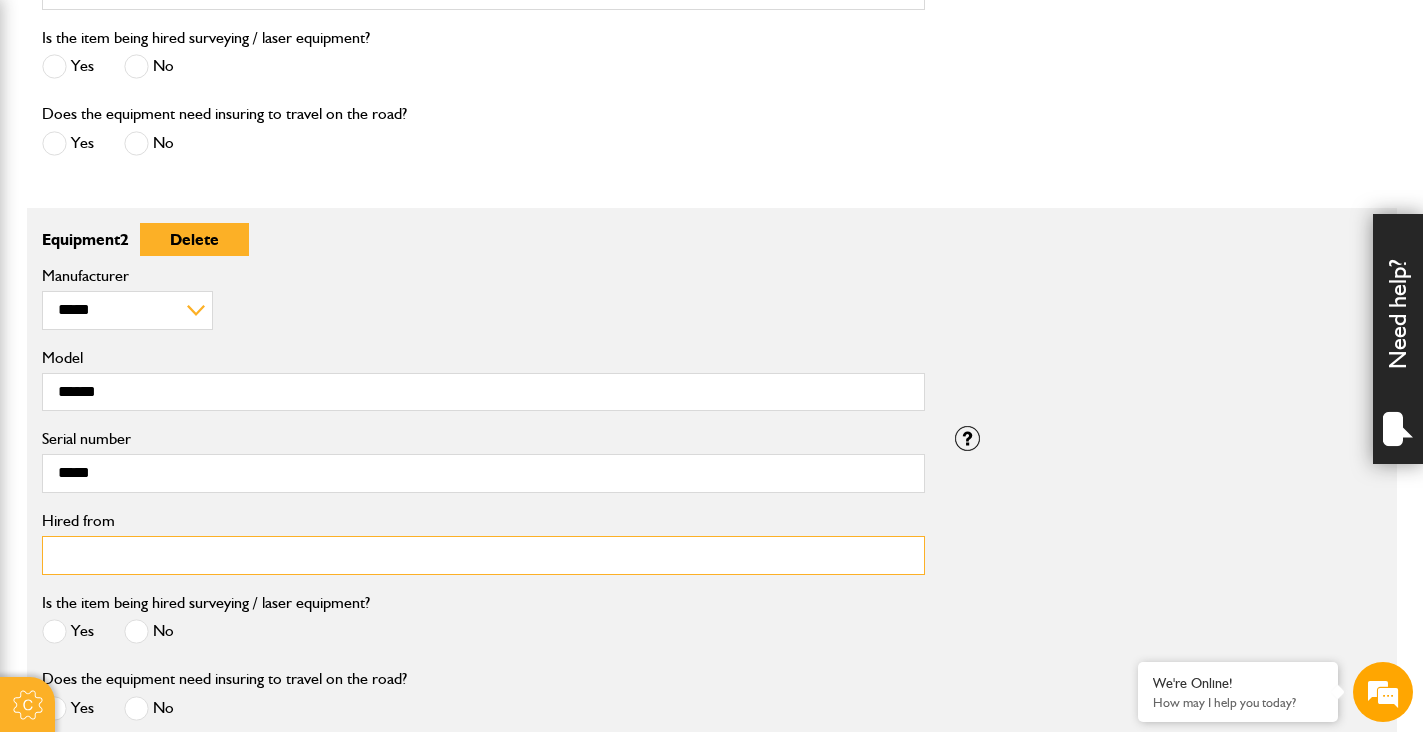 click on "Hired from" at bounding box center [483, 555] 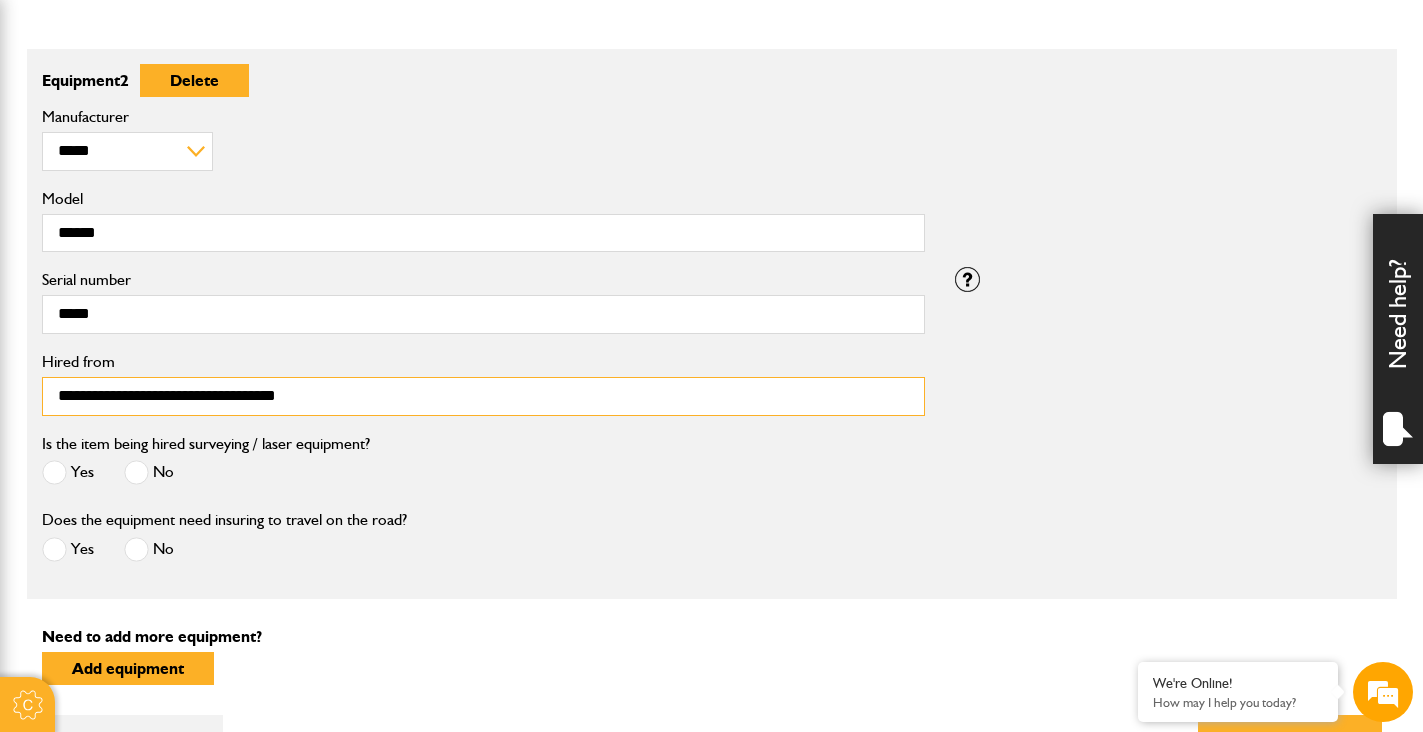 scroll, scrollTop: 1128, scrollLeft: 0, axis: vertical 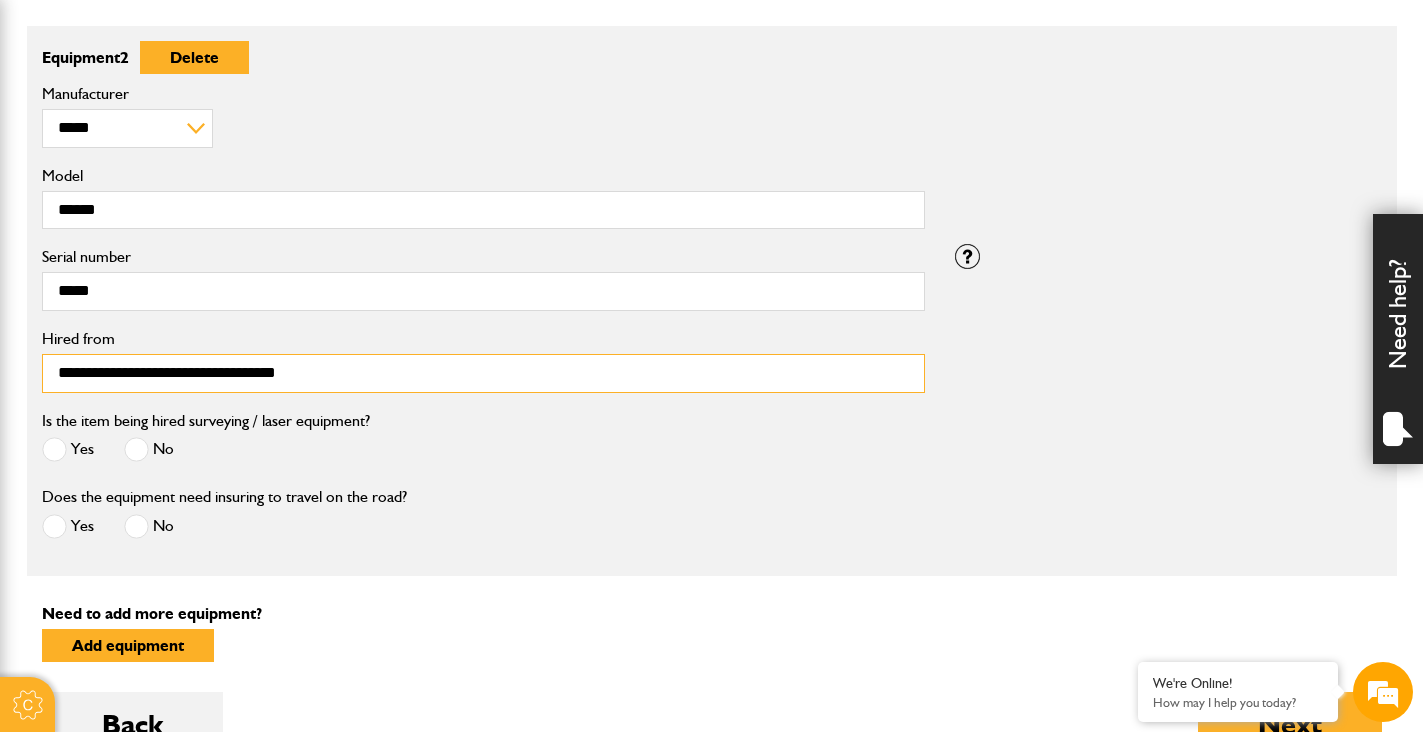 type on "**********" 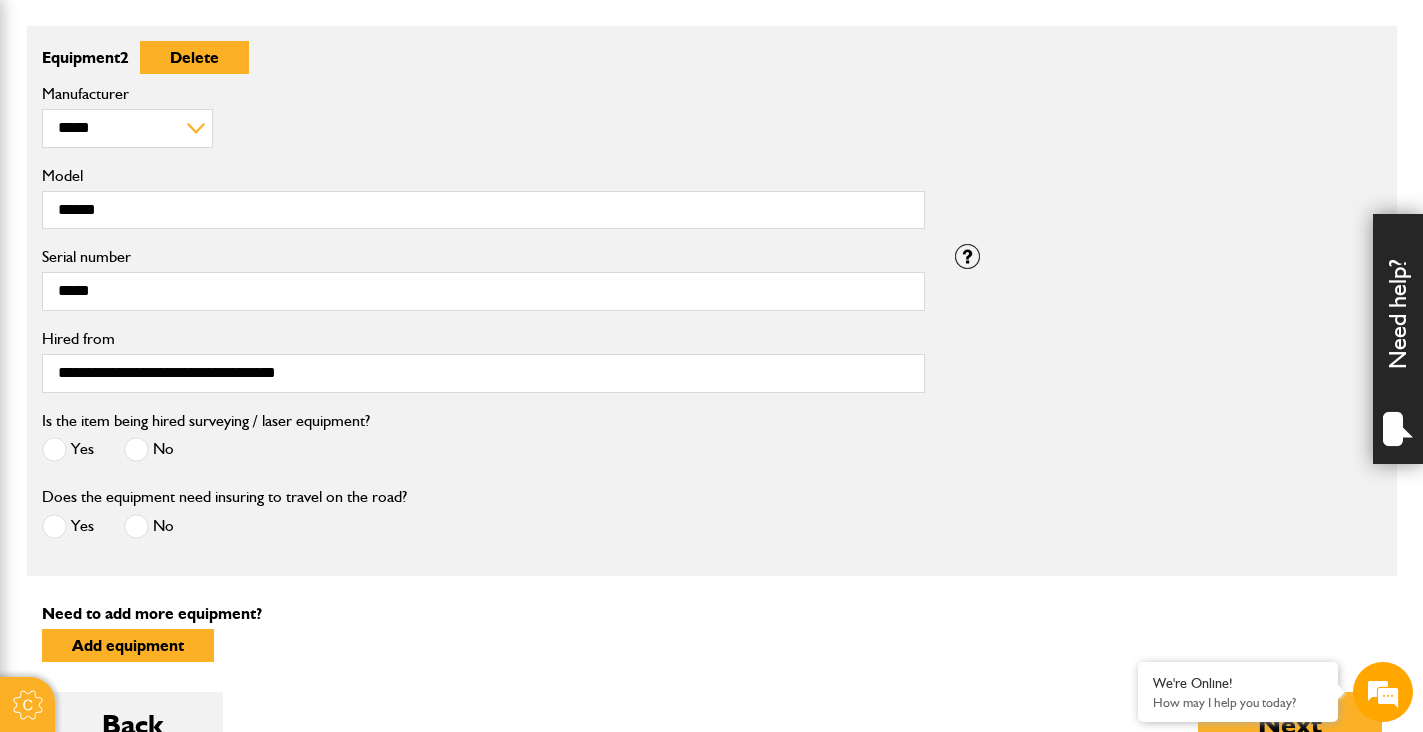 click at bounding box center [136, 449] 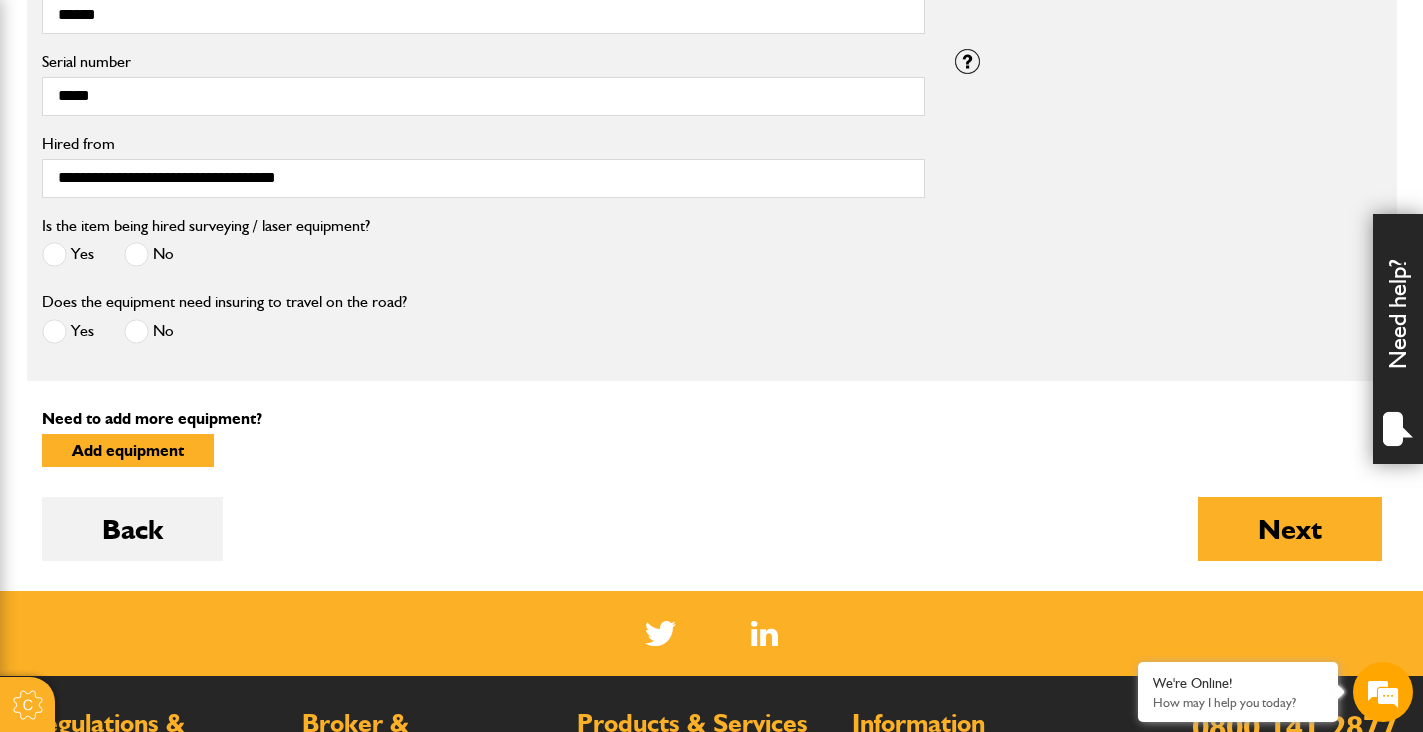 scroll, scrollTop: 1336, scrollLeft: 0, axis: vertical 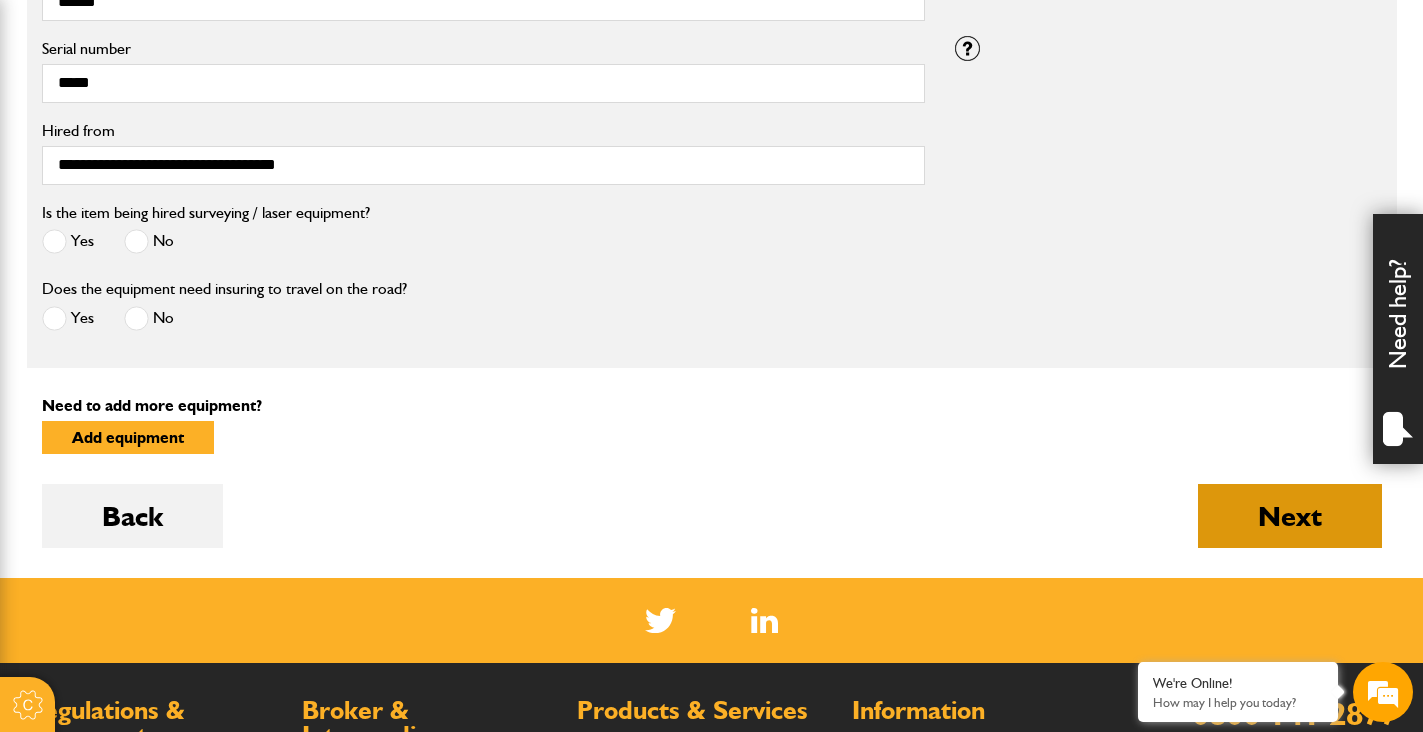 click on "Next" at bounding box center [1290, 516] 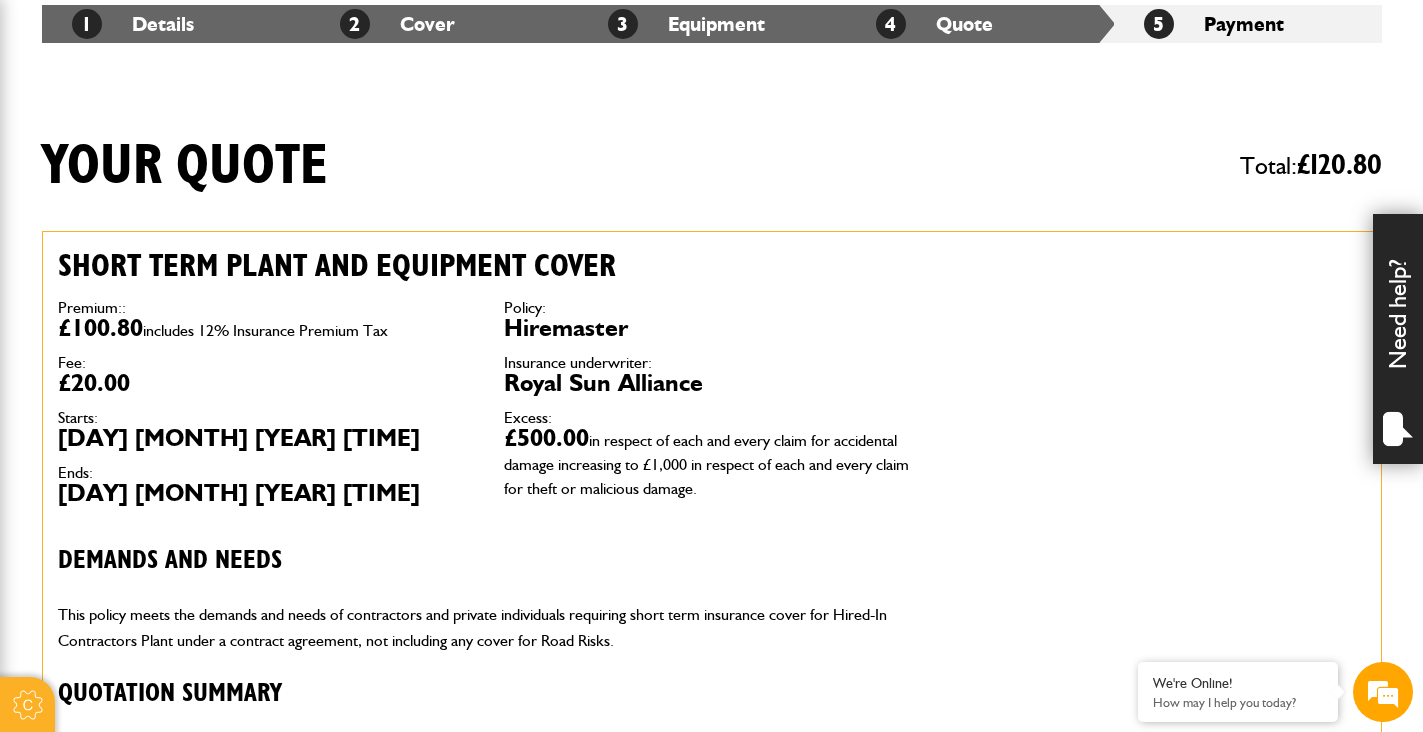 scroll, scrollTop: 396, scrollLeft: 0, axis: vertical 